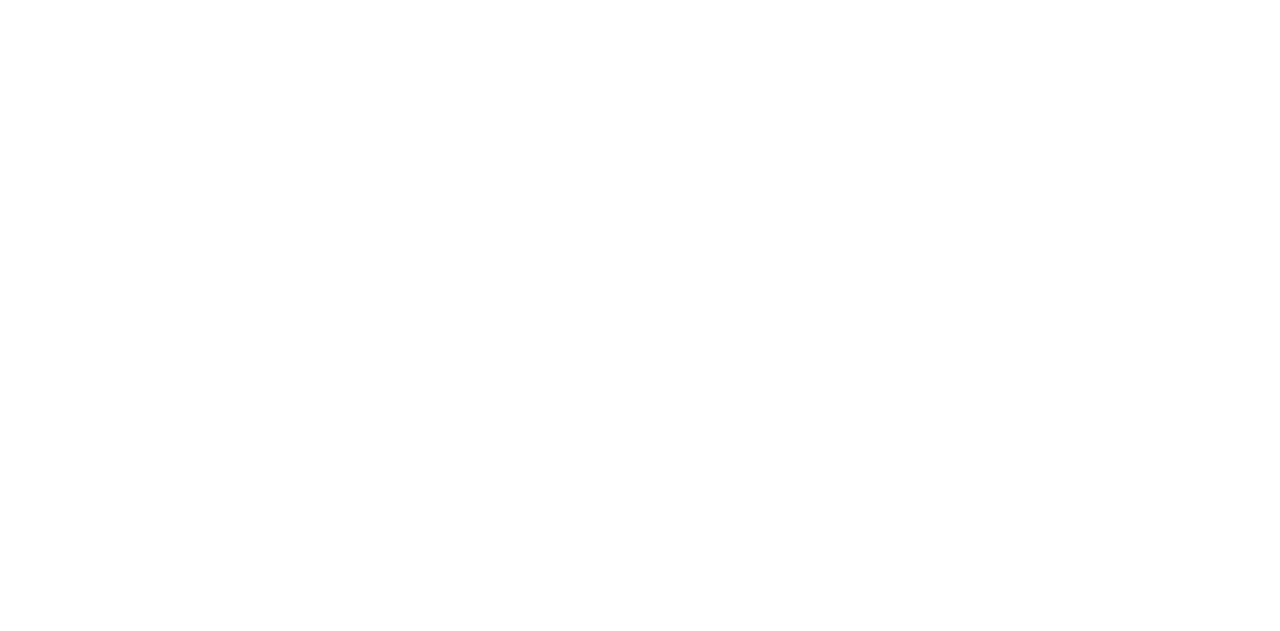 scroll, scrollTop: 0, scrollLeft: 0, axis: both 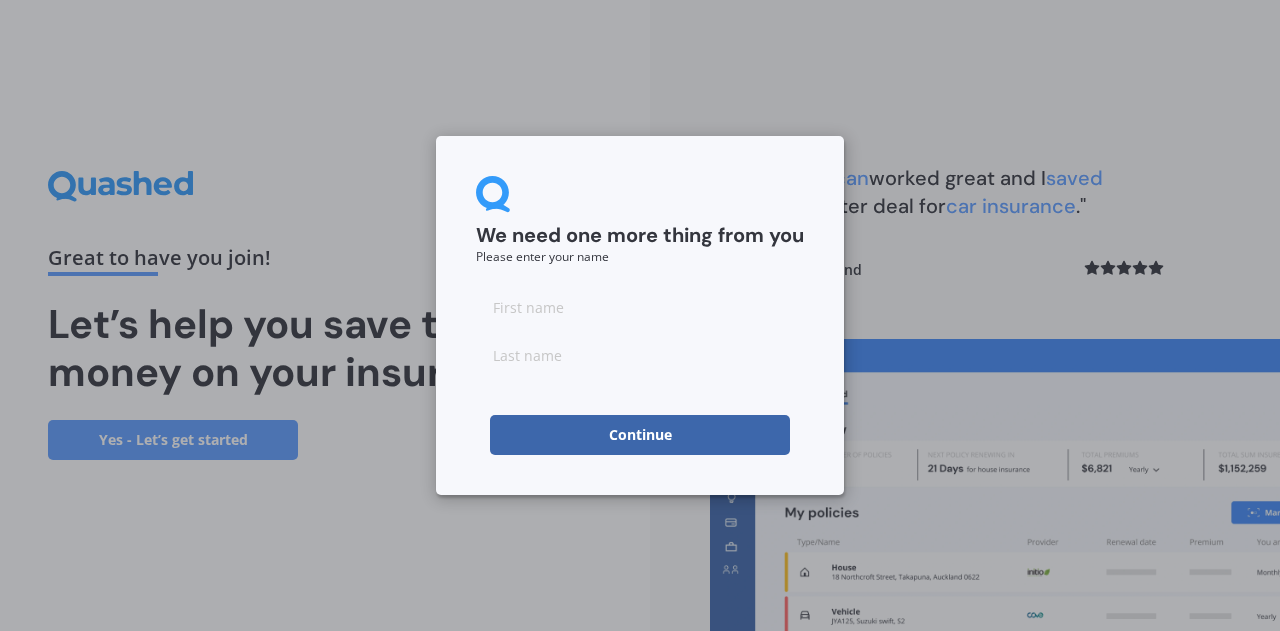 click at bounding box center (640, 307) 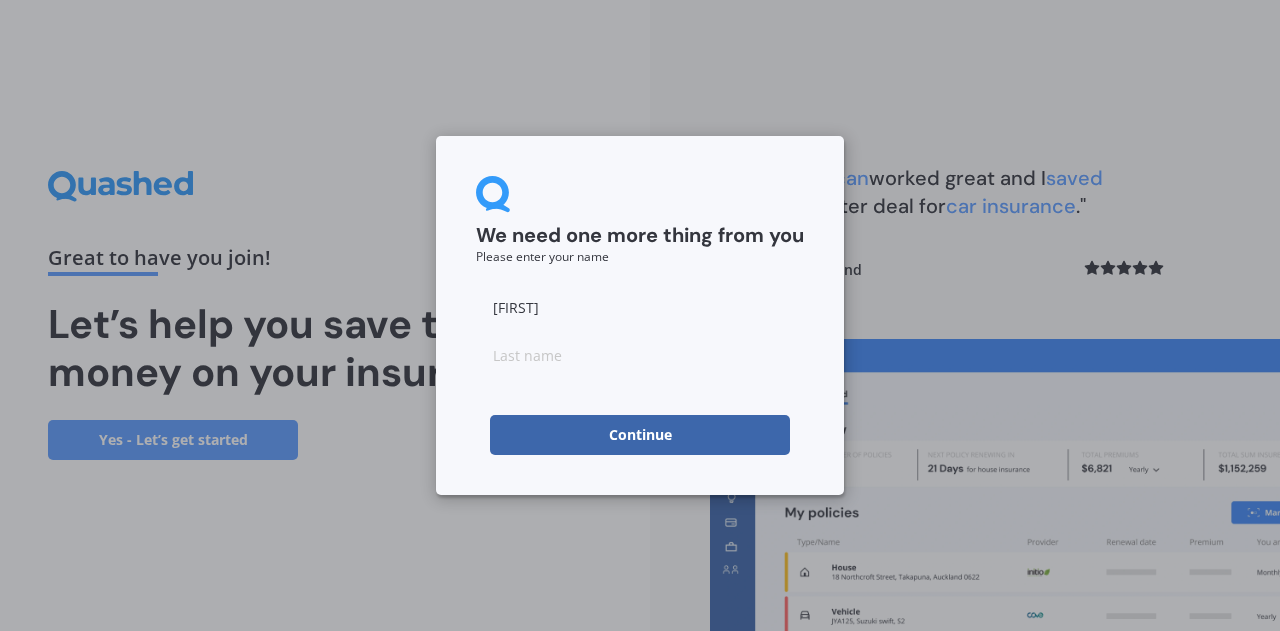 type on "[FIRST]" 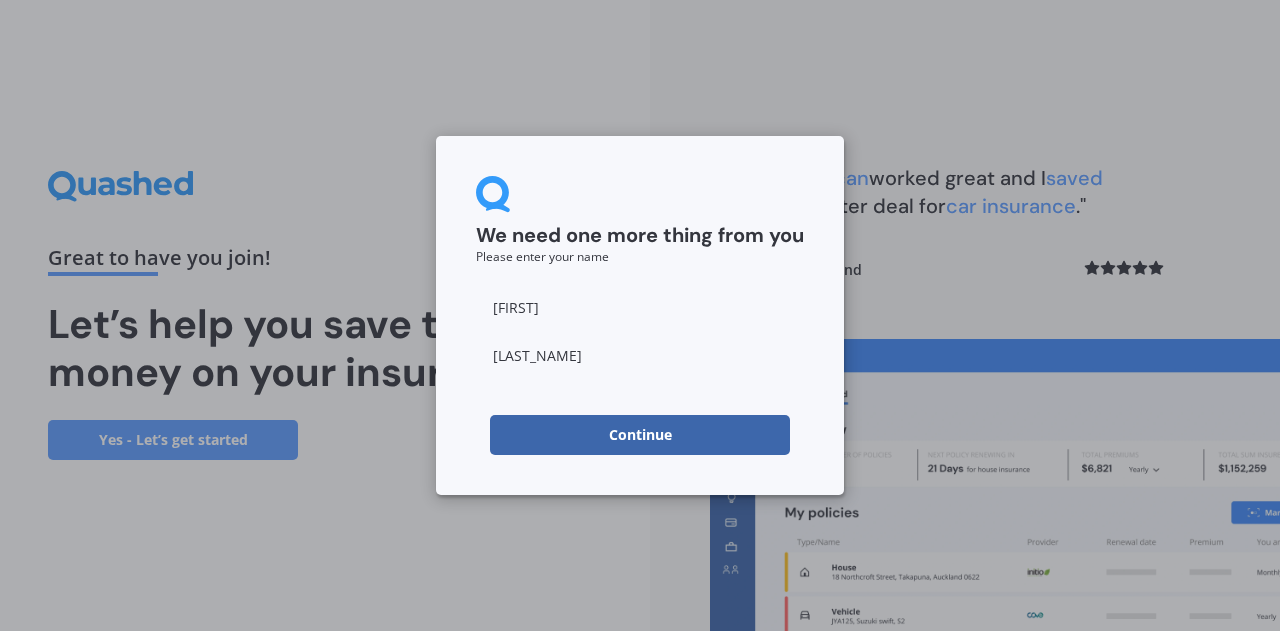 type on "[LAST_NAME]" 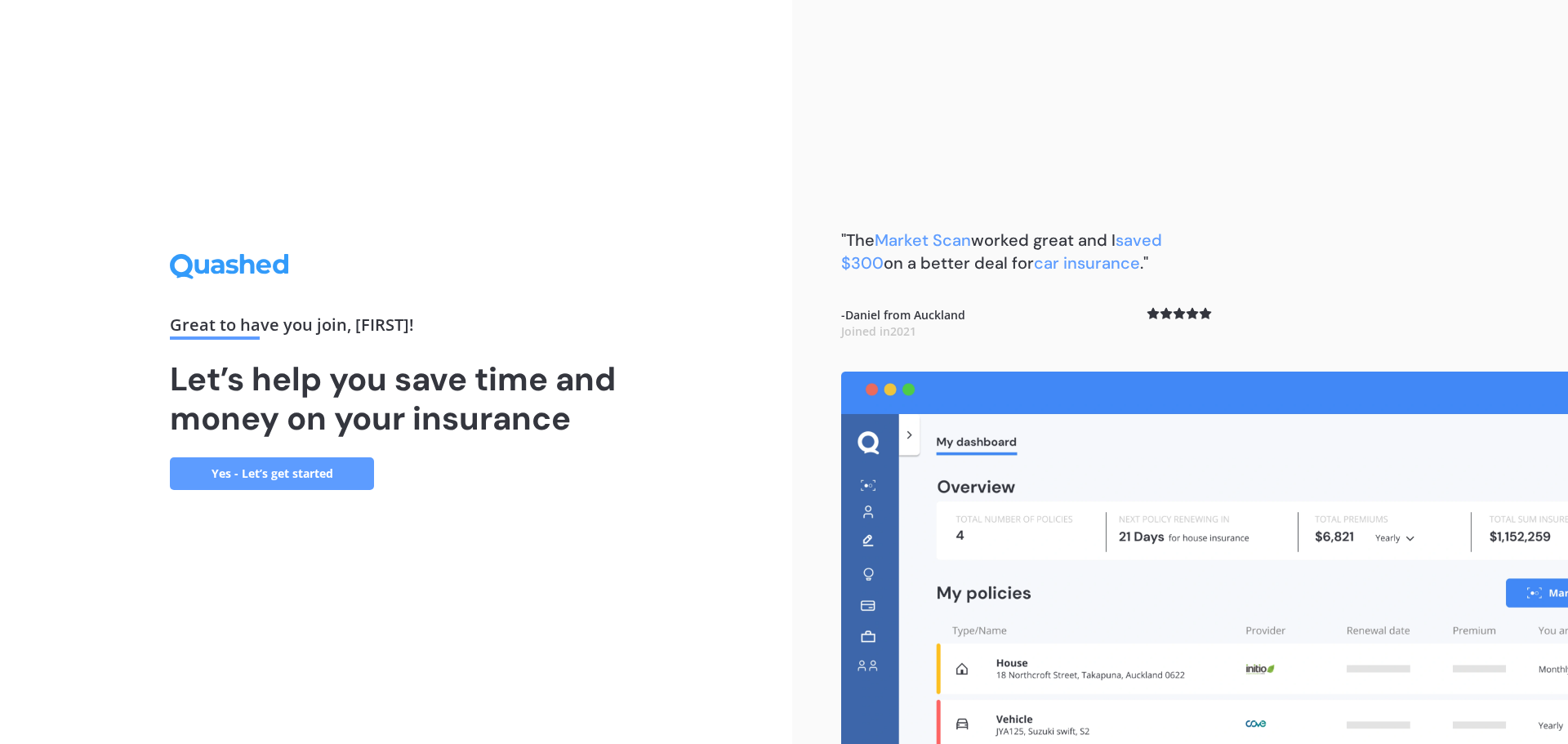 click on "Yes - Let’s get started" at bounding box center (272, 474) 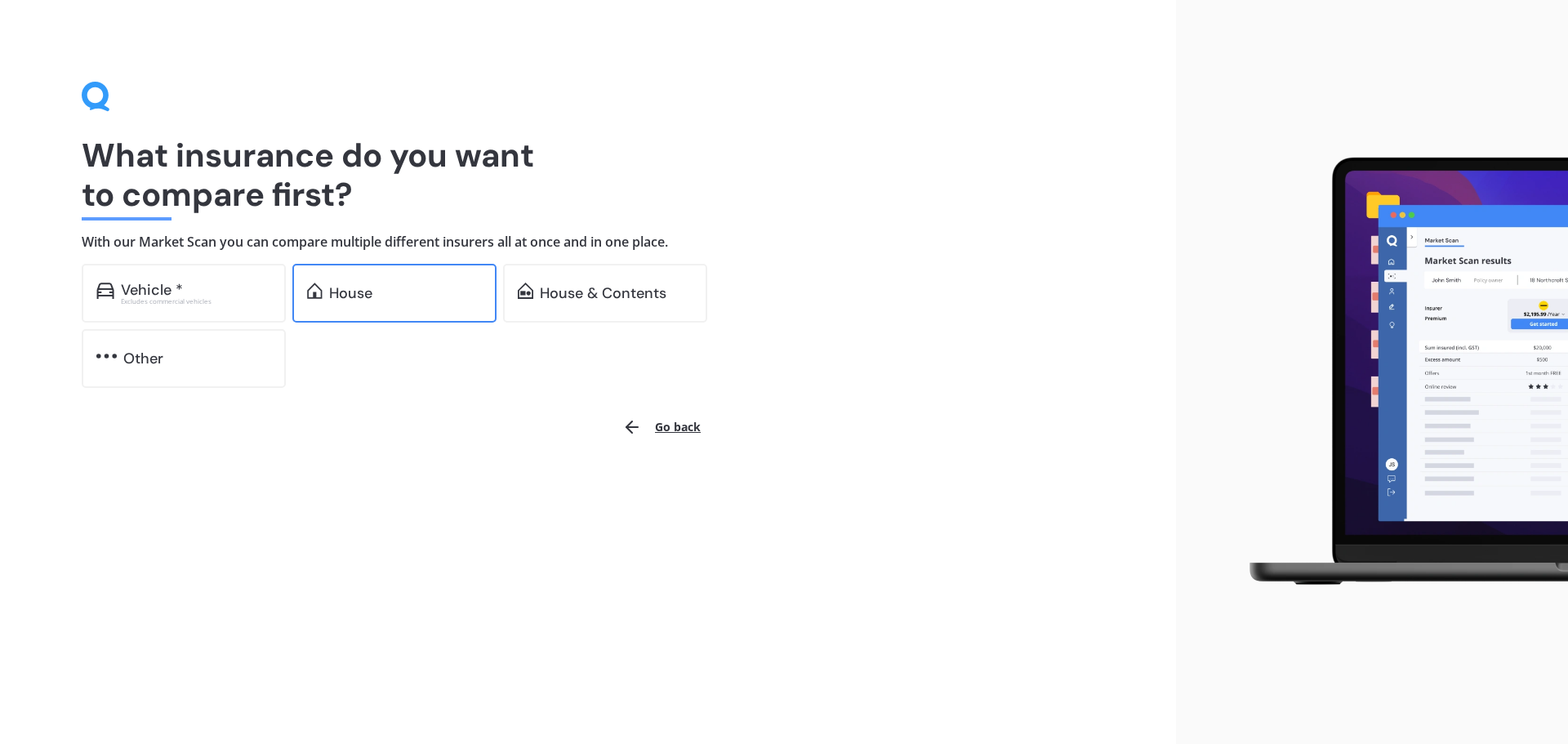 click on "House" at bounding box center (152, 290) 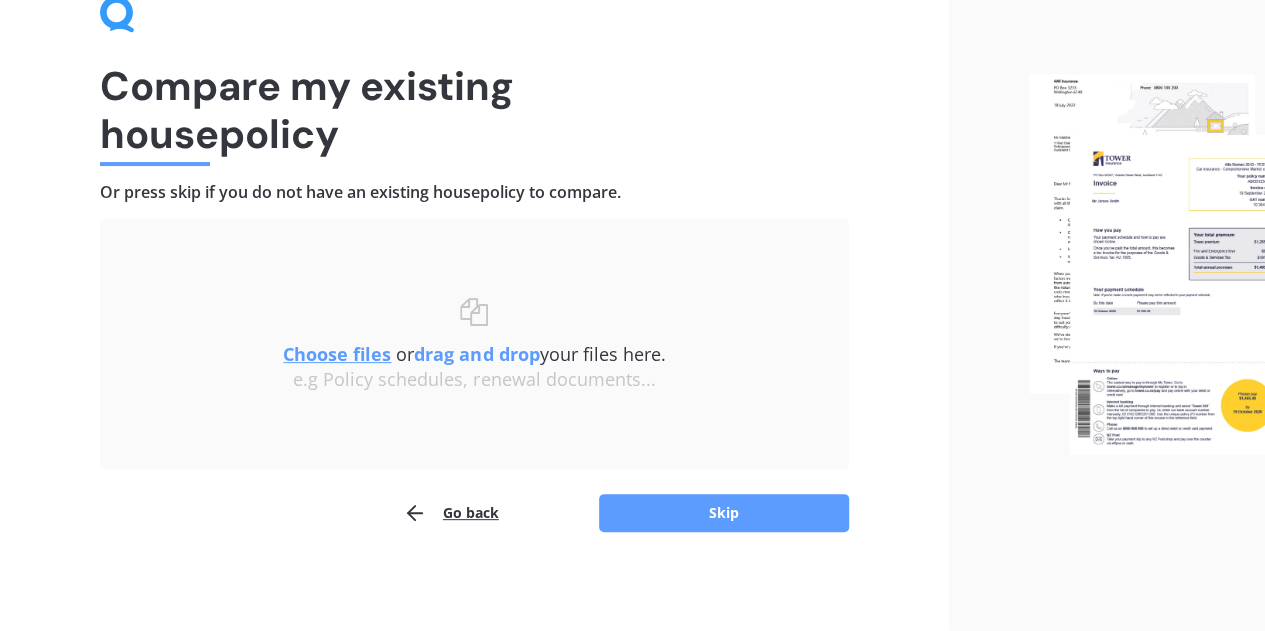 scroll, scrollTop: 105, scrollLeft: 0, axis: vertical 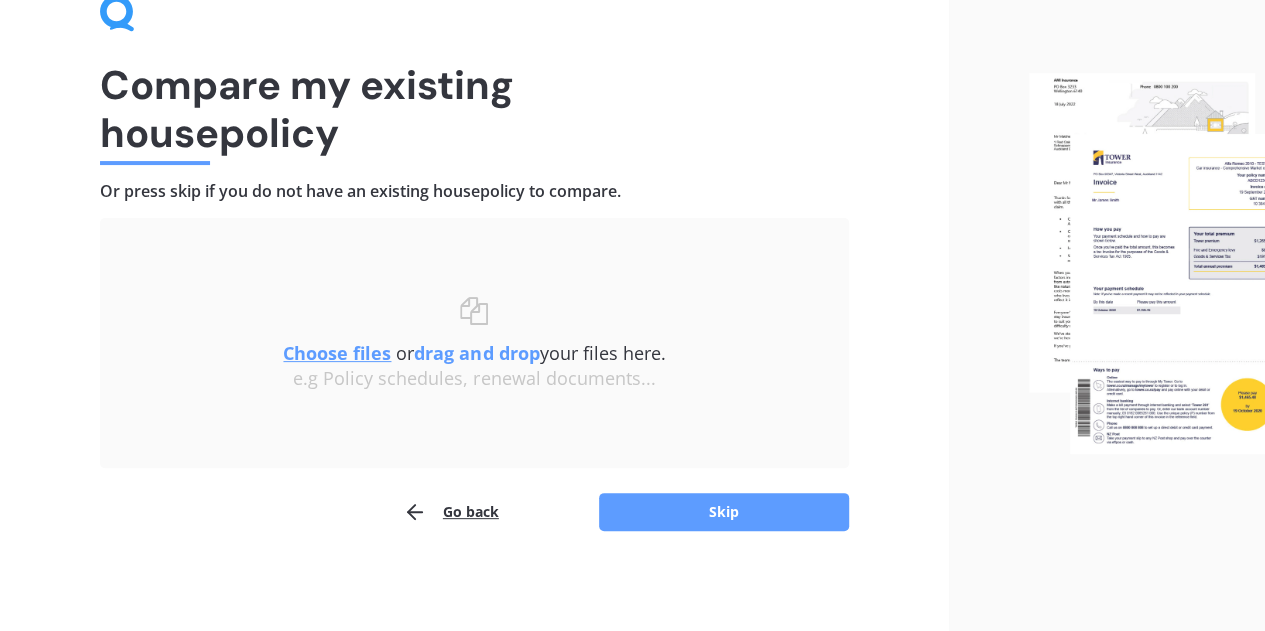 click on "Choose files" at bounding box center (337, 353) 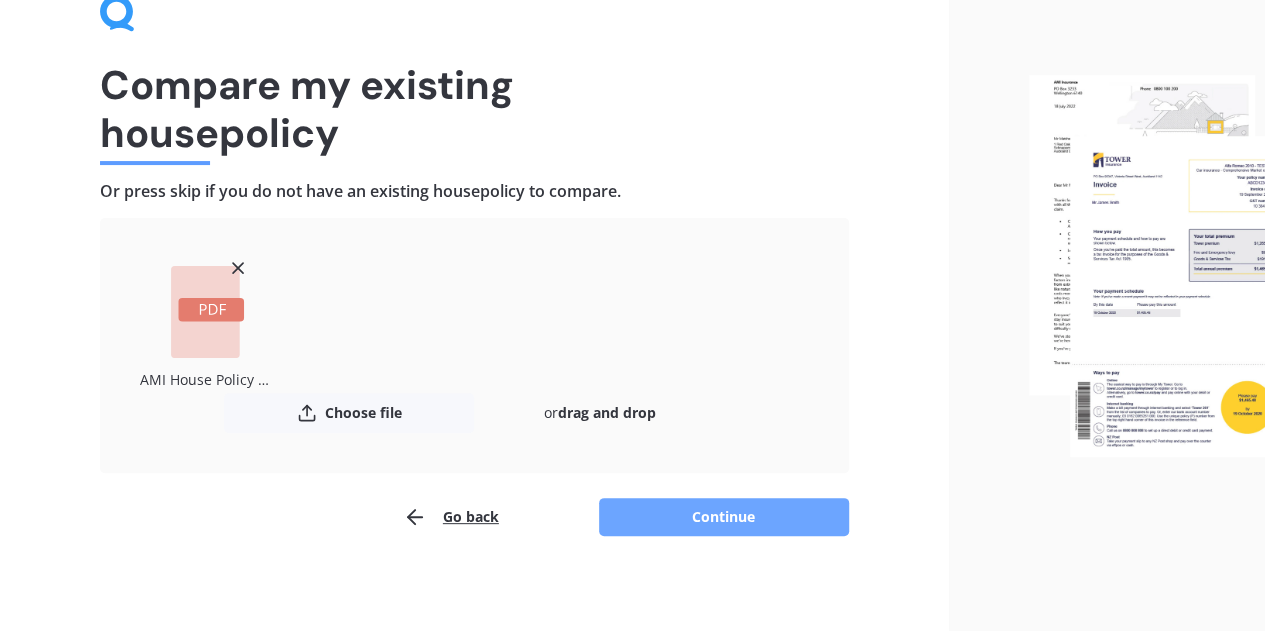 click on "Continue" at bounding box center [724, 517] 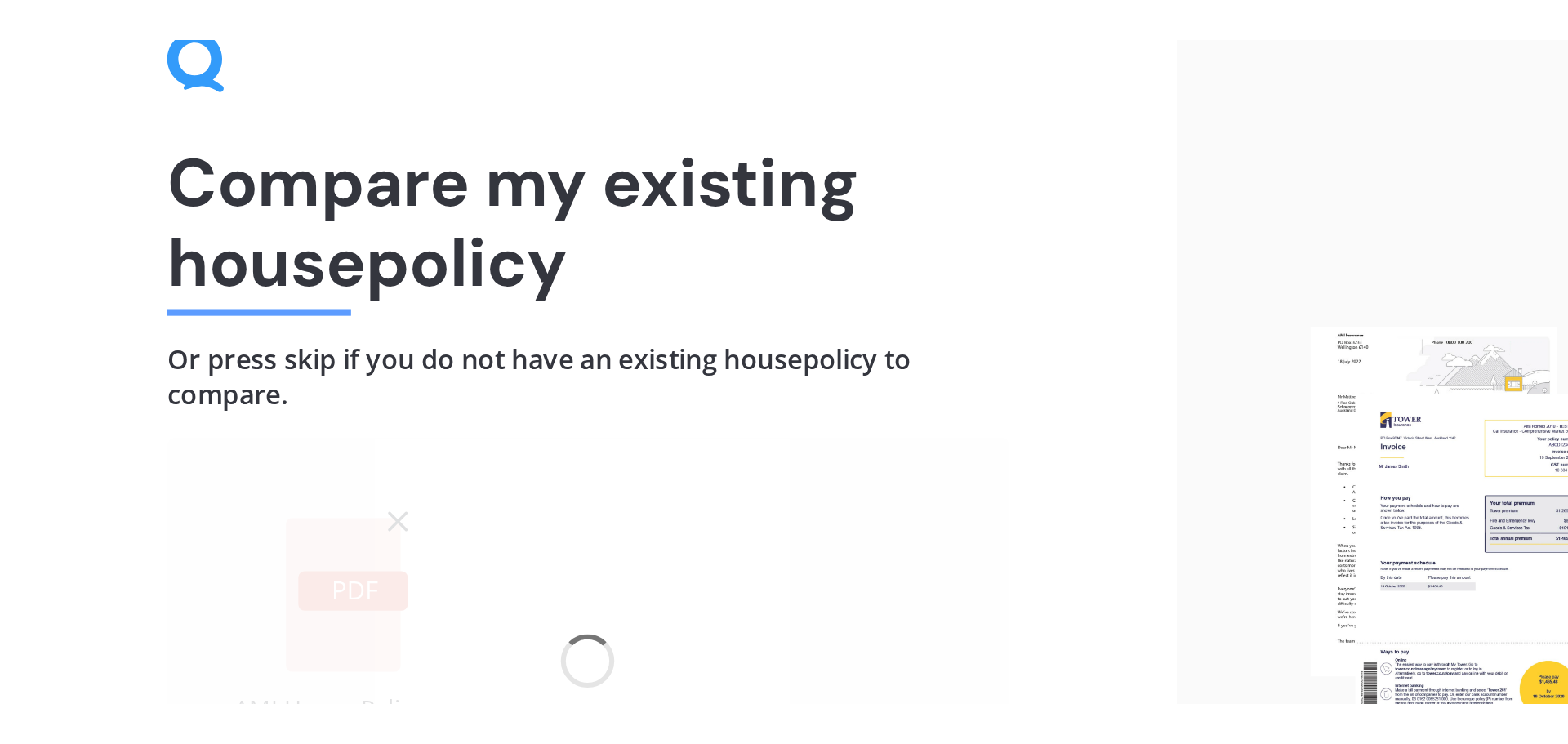 scroll, scrollTop: 0, scrollLeft: 0, axis: both 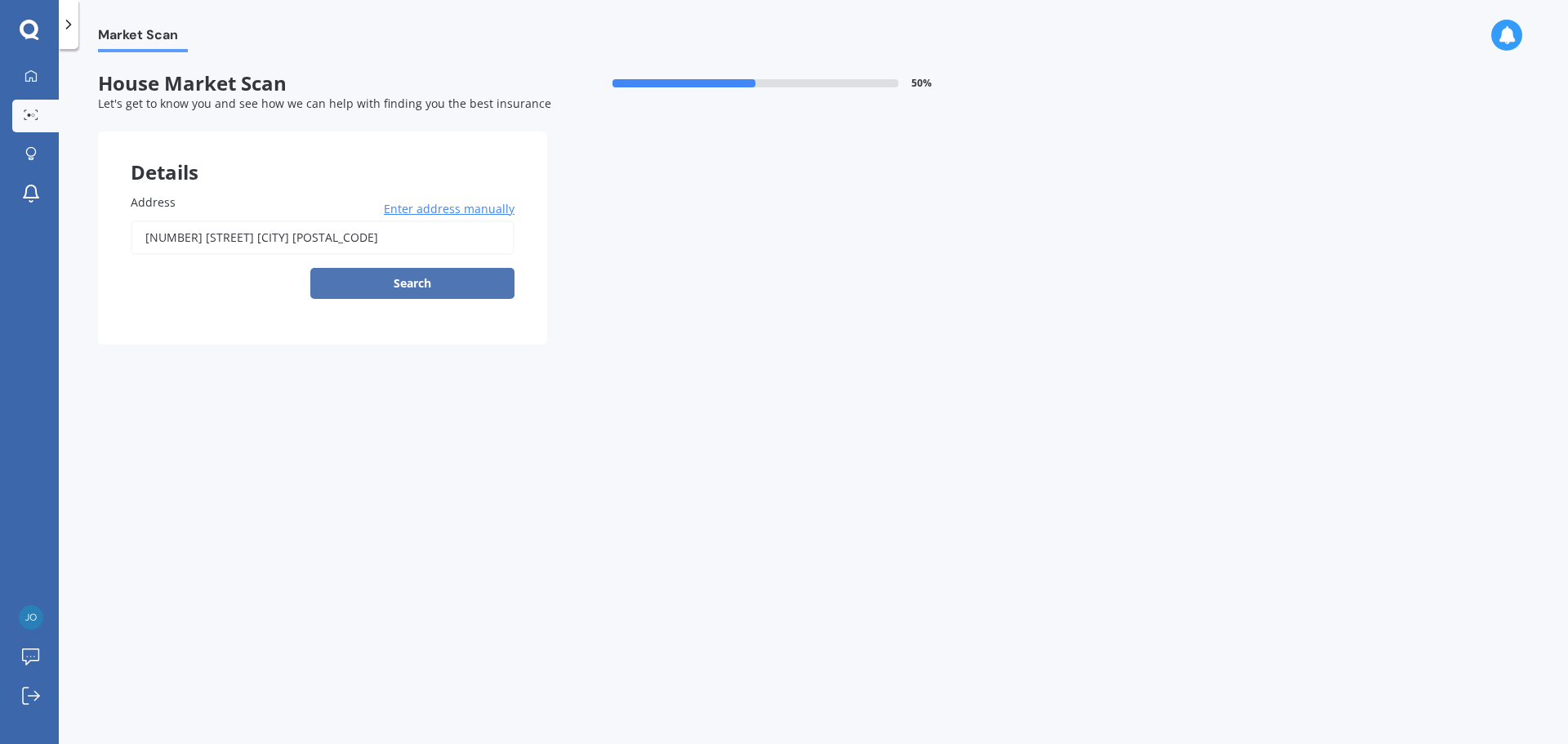 click on "Search" at bounding box center [412, 283] 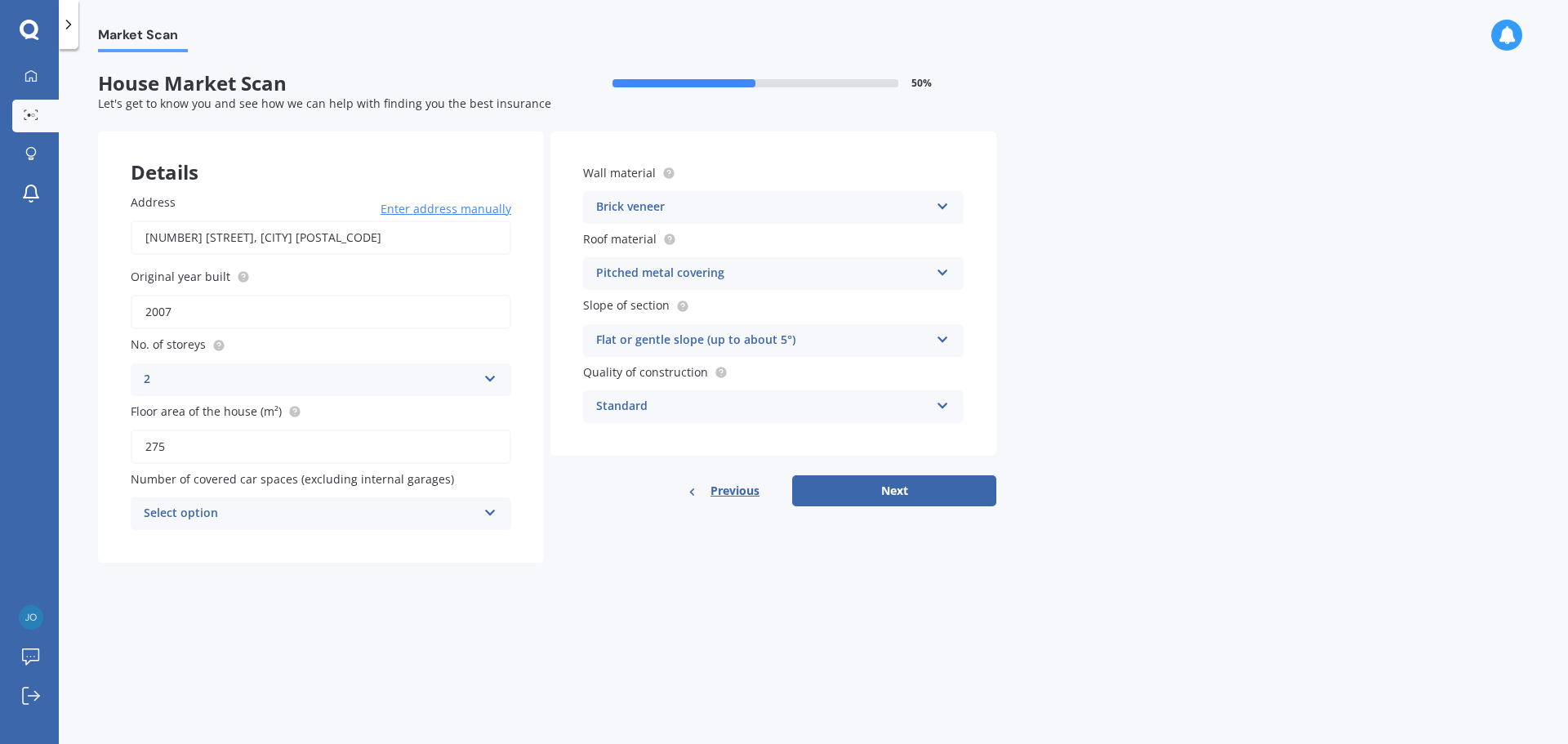 click on "Select option 0 1 2 3 4 5+" at bounding box center [321, 380] 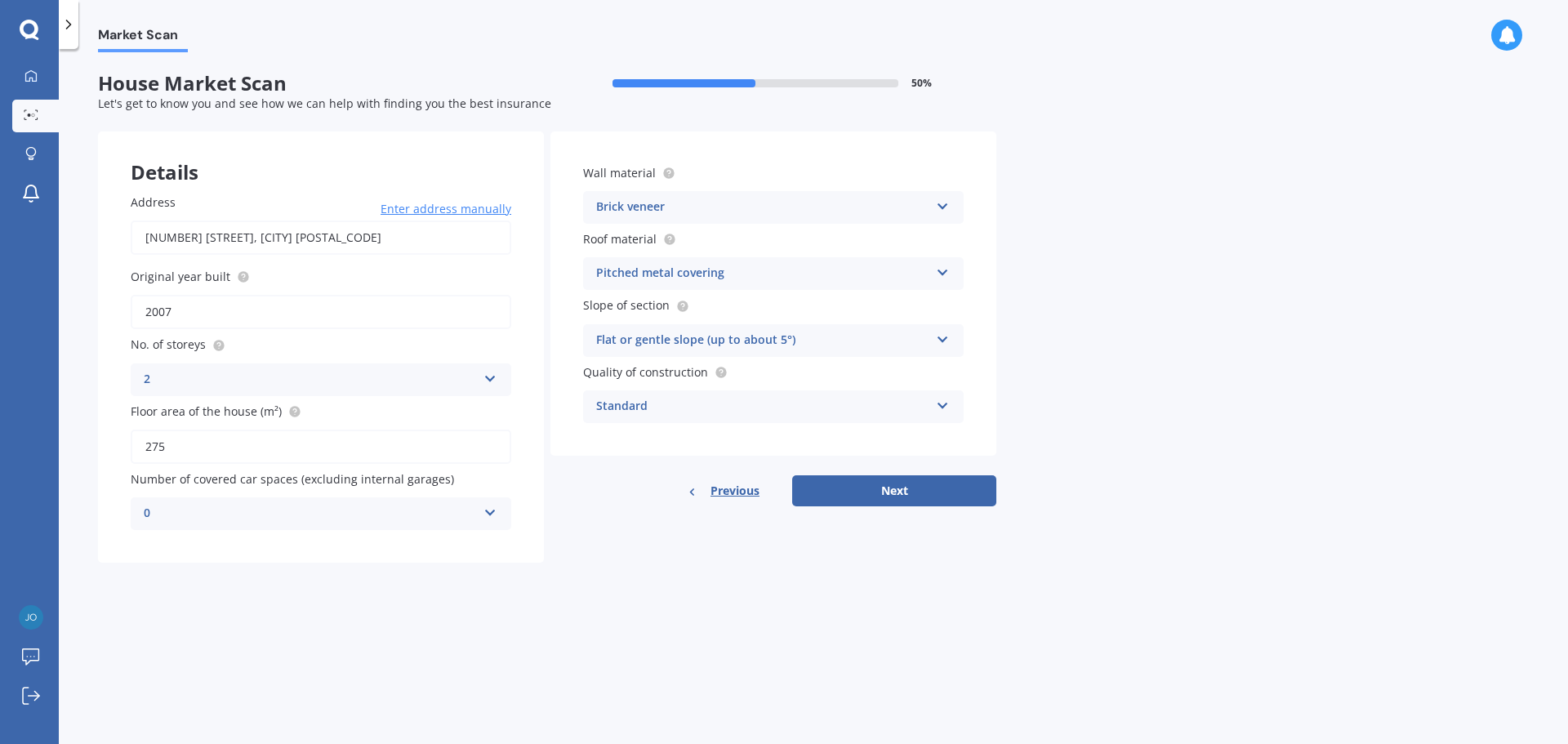click on "Details Address [NUMBER] [STREET], [CITY] [POSTAL_CODE] Enter address manually Search Original year built 2007 No. of storeys 2 1 2 3 4 5+ Floor area of the house (m²) 275 Number of covered car spaces (excluding internal garages) 0 0 1 2 3 4 5+ Wall material Brick veneer Artificial weatherboard/plank cladding Blockwork Brick veneer Double brick Mud brick Other Rockcote/EPS Sheet cladding Solid brickwork Stonework solid Stonework veneer Stucco Weatherboard/plank cladding Roof material Pitched metal covering Flat fibre cement Flat membrane Flat metal covering Pitched concrete tiles Pitched fibre cement covering Pitched metal covering Pitched slate Pitched terracotta tiles Pitched timber shingles Other Slope of section Flat or gentle slope (up to about 5°) Flat or gentle slope (up to about 5°) Moderate slope (about 15°) Severe slope (35° or more) Quality of construction Standard Standard High Prestige Previous Next" at bounding box center [547, 347] 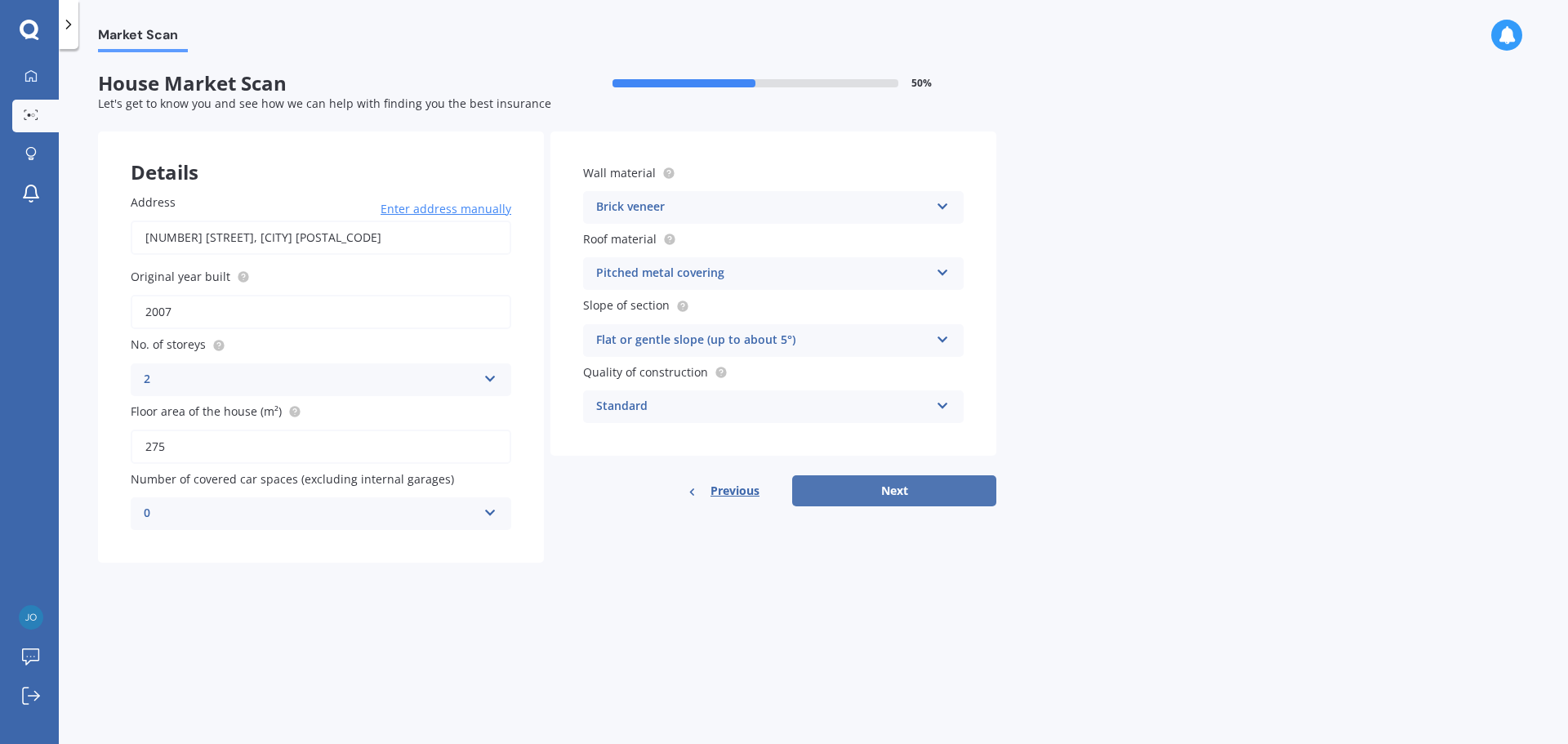 click on "Next" at bounding box center [894, 491] 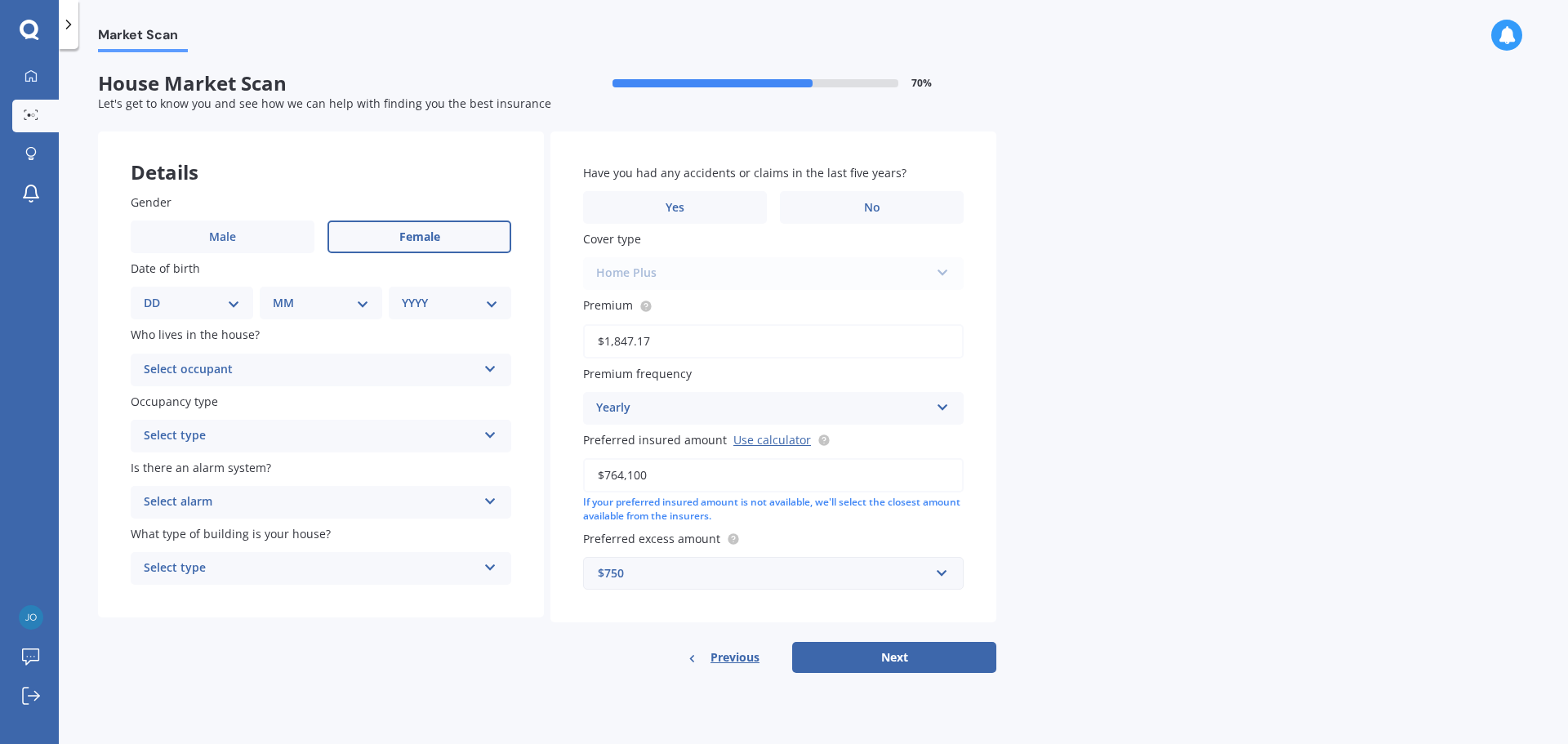 click on "Female" at bounding box center (222, 237) 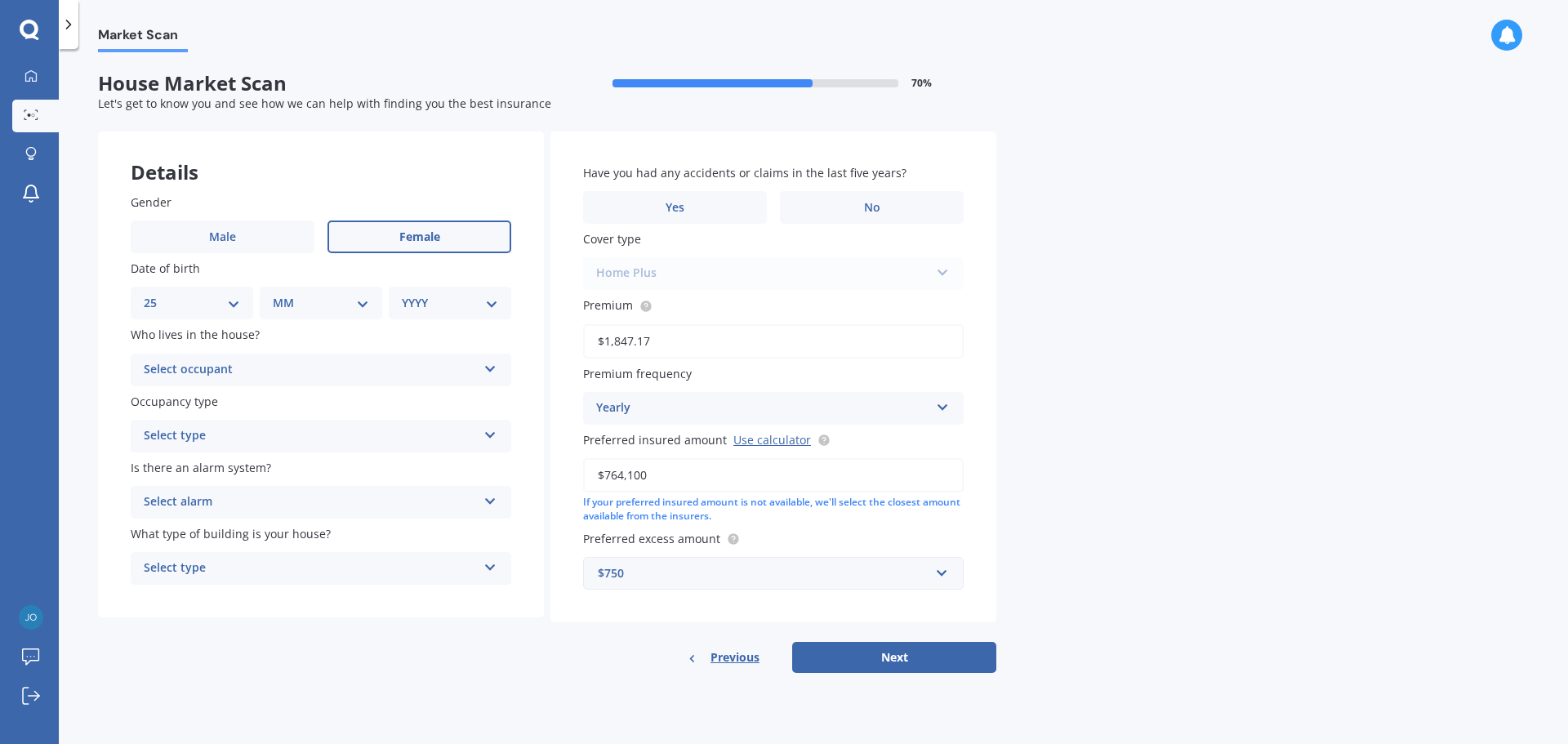 click on "DD 01 02 03 04 05 06 07 08 09 10 11 12 13 14 15 16 17 18 19 20 21 22 23 24 25 26 27 28 29 30 31" at bounding box center [192, 303] 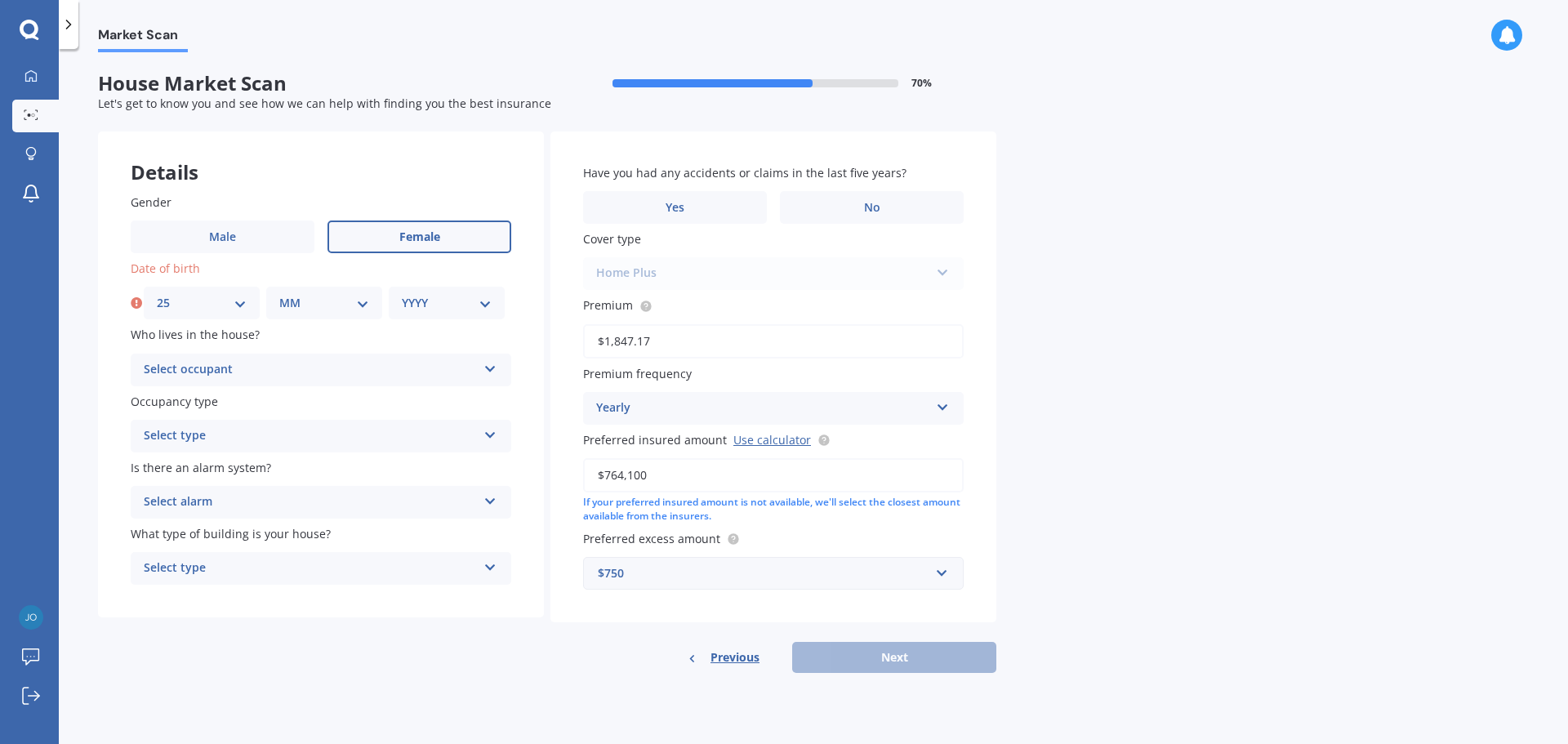click on "MM 01 02 03 04 05 06 07 08 09 10 11 12" at bounding box center (324, 303) 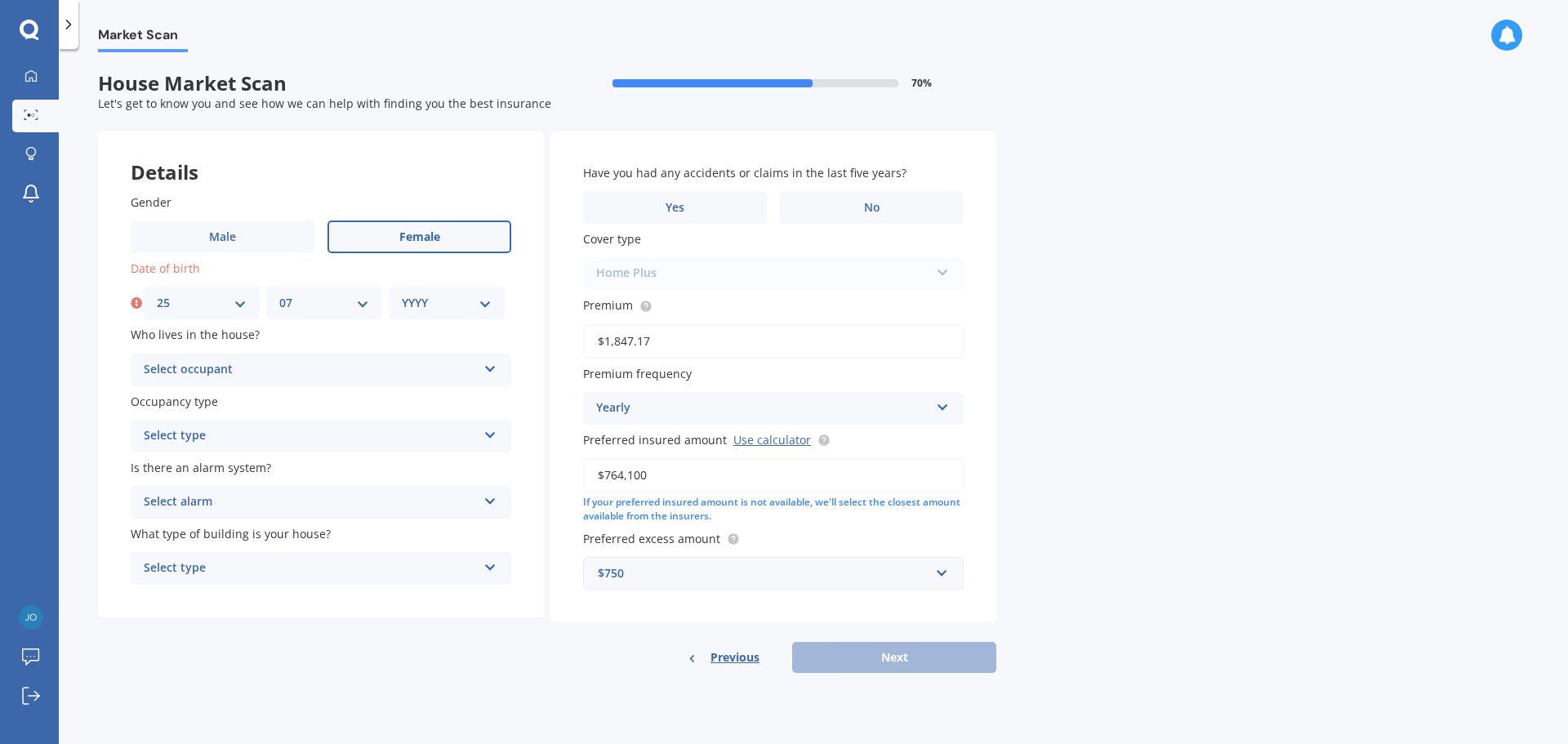 click on "MM 01 02 03 04 05 06 07 08 09 10 11 12" at bounding box center (324, 303) 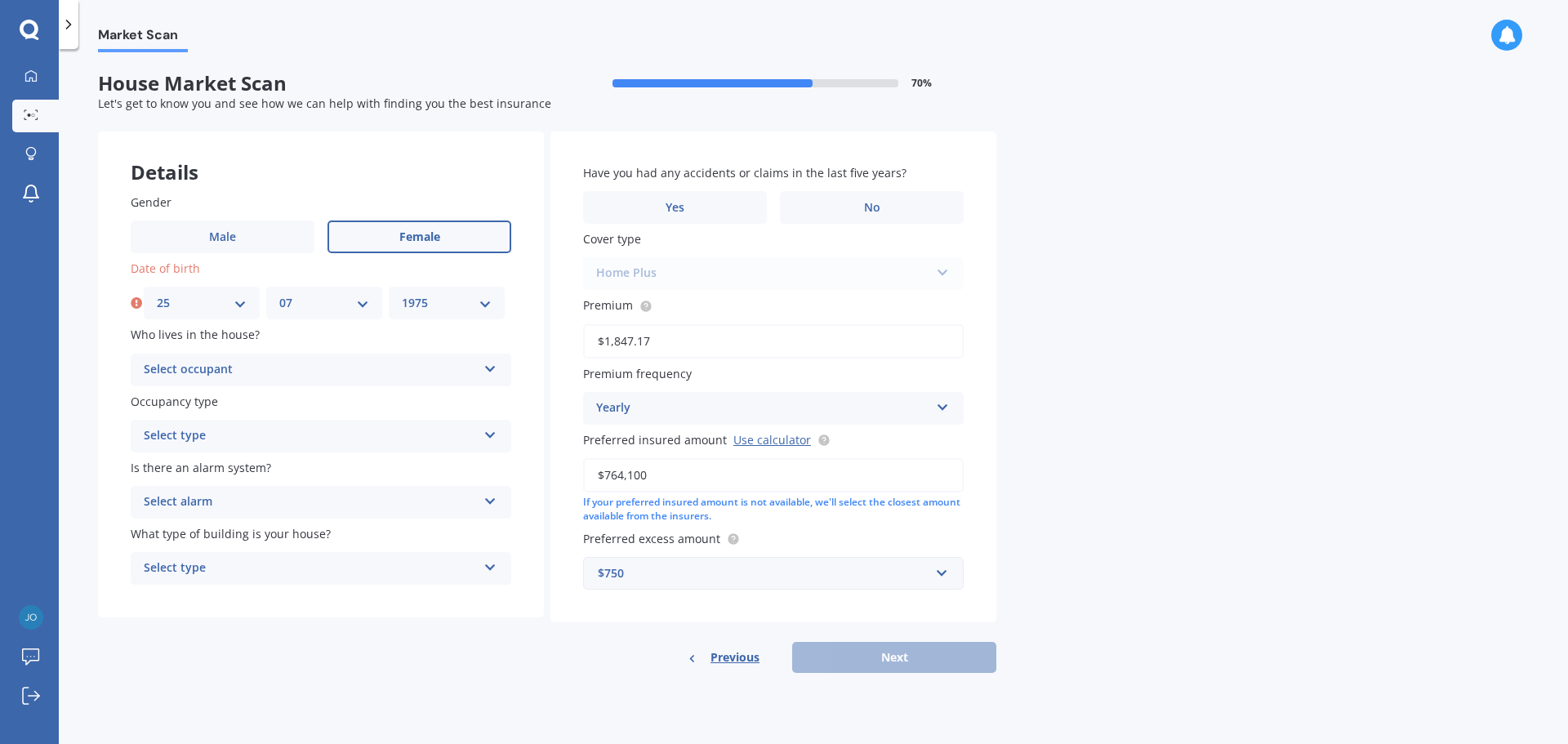 click on "YYYY 2009 2008 2007 2006 2005 2004 2003 2002 2001 2000 1999 1998 1997 1996 1995 1994 1993 1992 1991 1990 1989 1988 1987 1986 1985 1984 1983 1982 1981 1980 1979 1978 1977 1976 1975 1974 1973 1972 1971 1970 1969 1968 1967 1966 1965 1964 1963 1962 1961 1960 1959 1958 1957 1956 1955 1954 1953 1952 1951 1950 1949 1948 1947 1946 1945 1944 1943 1942 1941 1940 1939 1938 1937 1936 1935 1934 1933 1932 1931 1930 1929 1928 1927 1926 1925 1924 1923 1922 1921 1920 1919 1918 1917 1916 1915 1914 1913 1912 1911 1910" at bounding box center [447, 303] 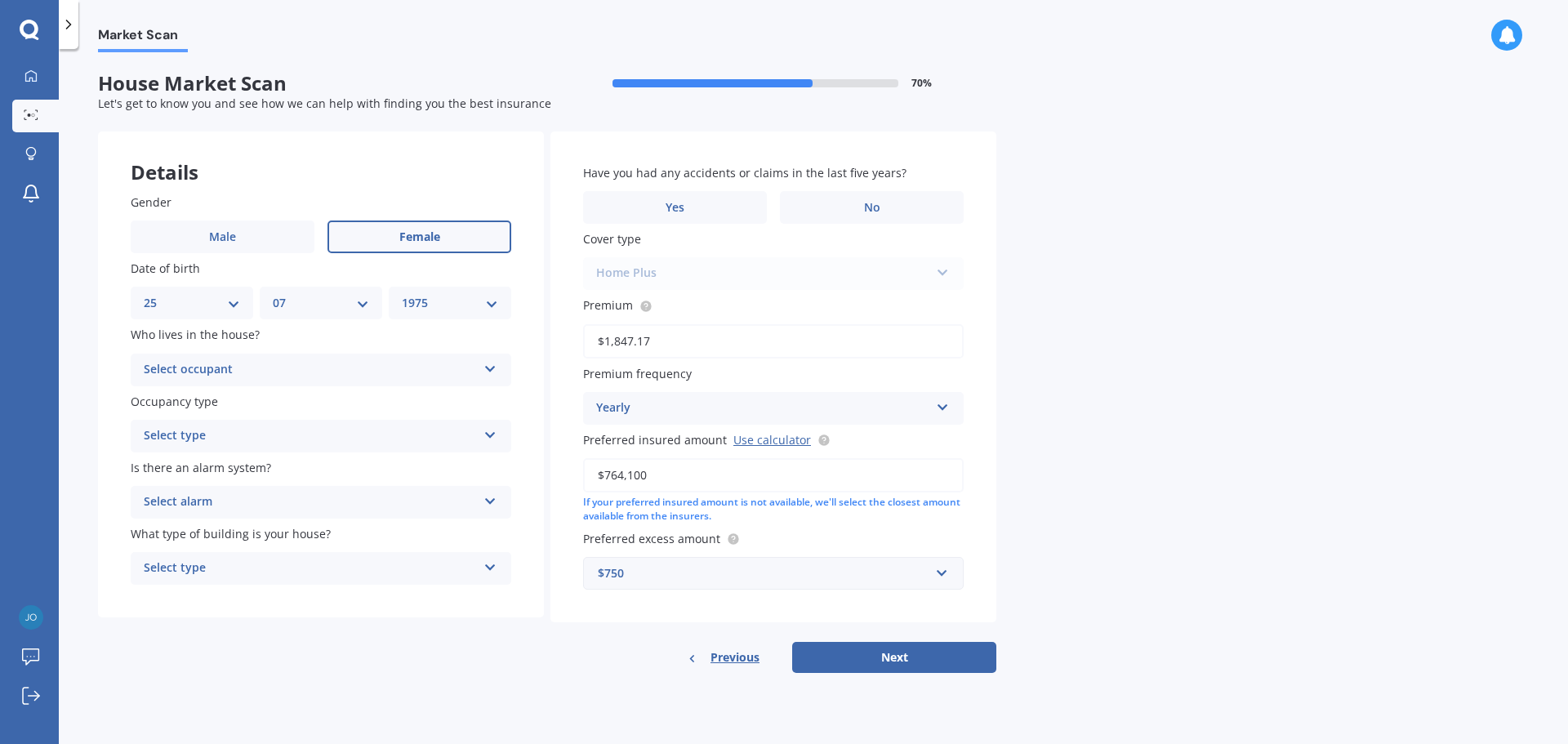click at bounding box center (490, 366) 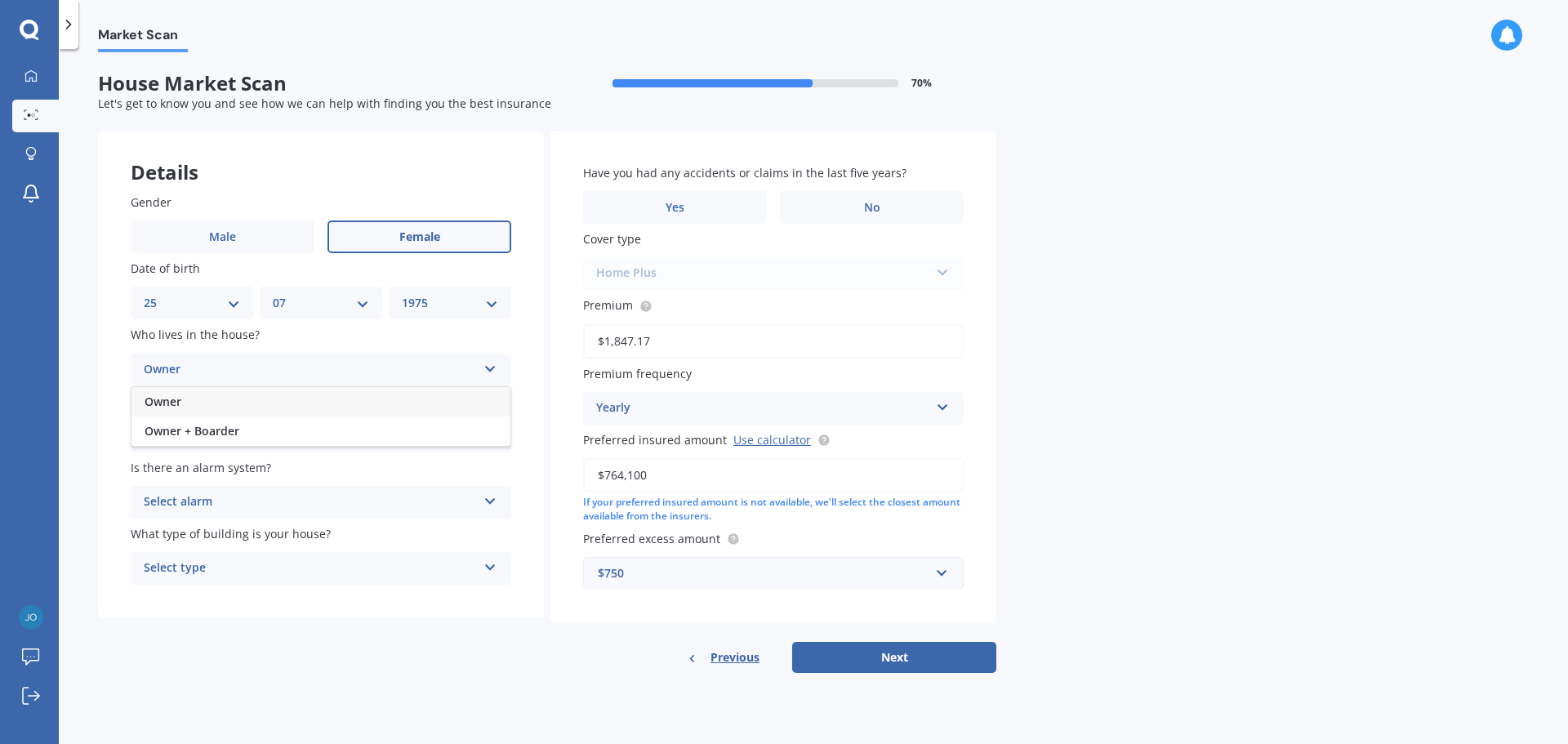 click on "Owner" at bounding box center (321, 402) 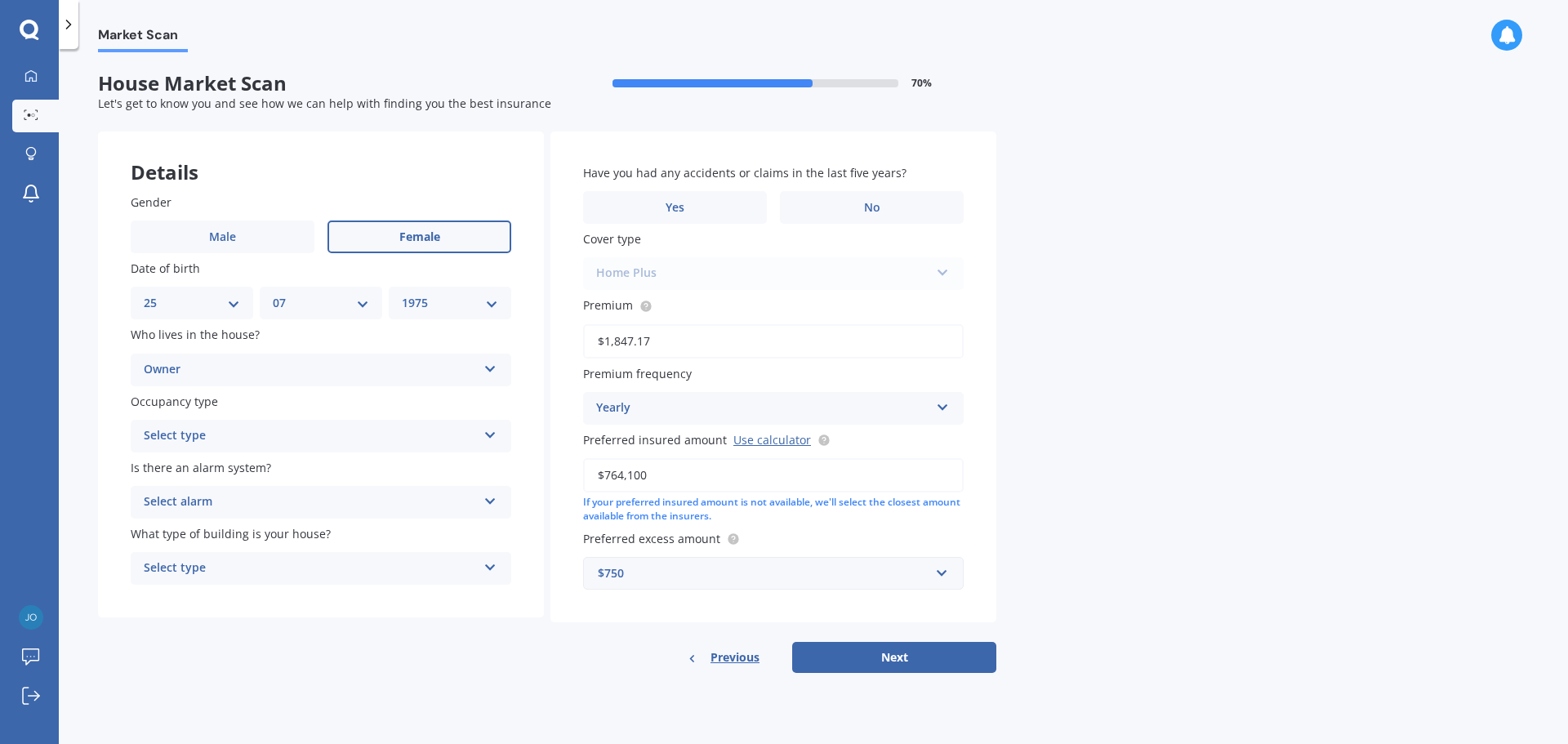 click at bounding box center [490, 366] 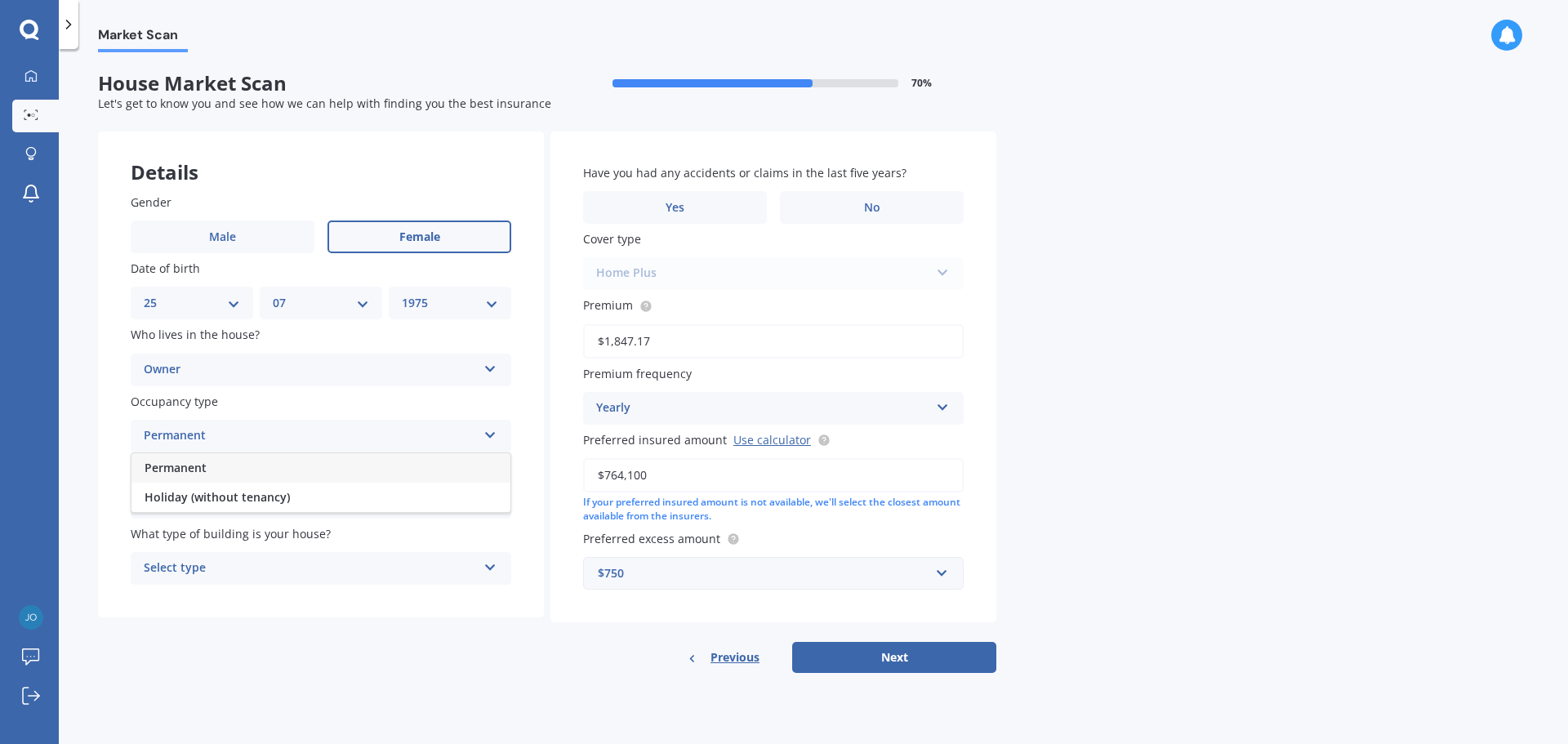 click on "Permanent" at bounding box center (321, 468) 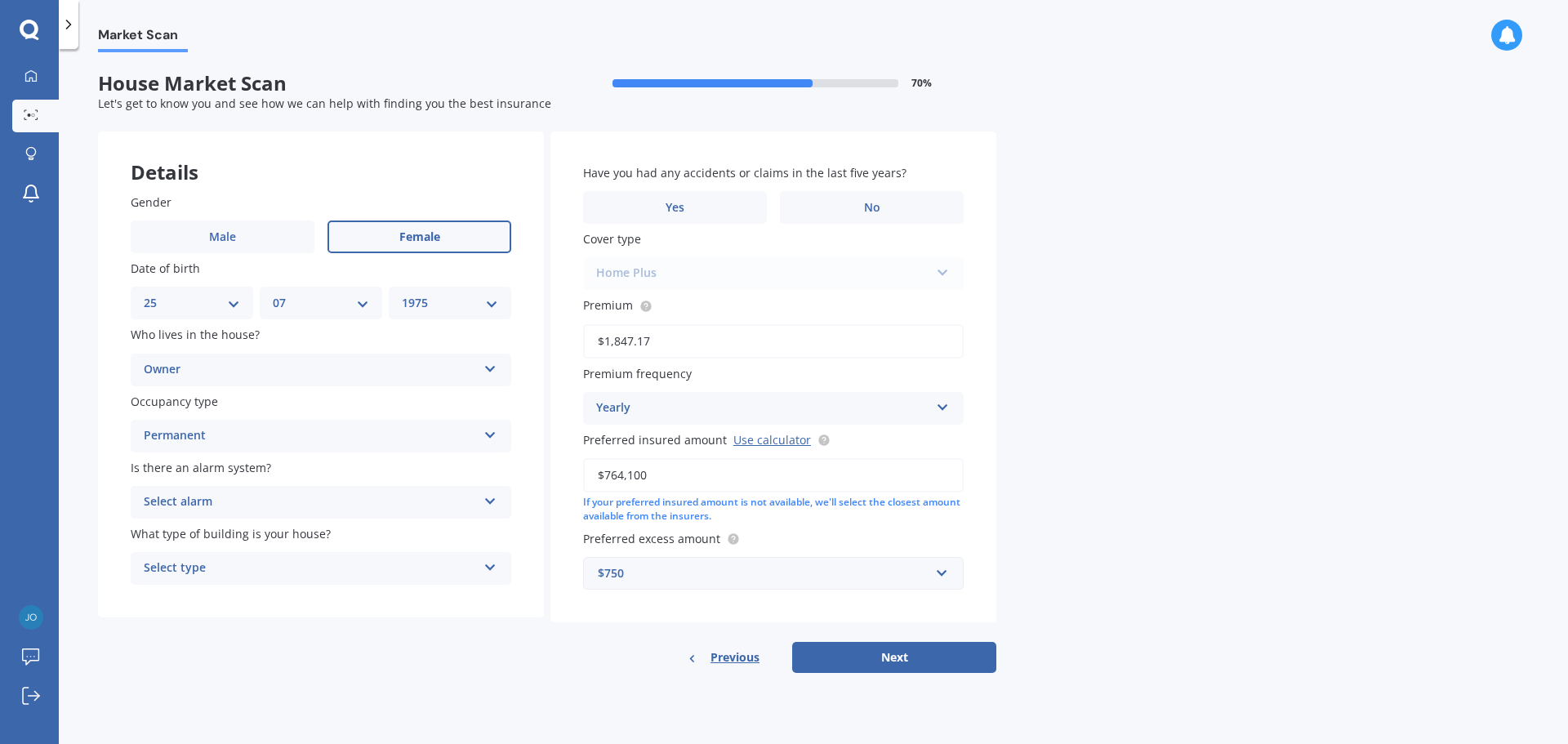 click at bounding box center [490, 366] 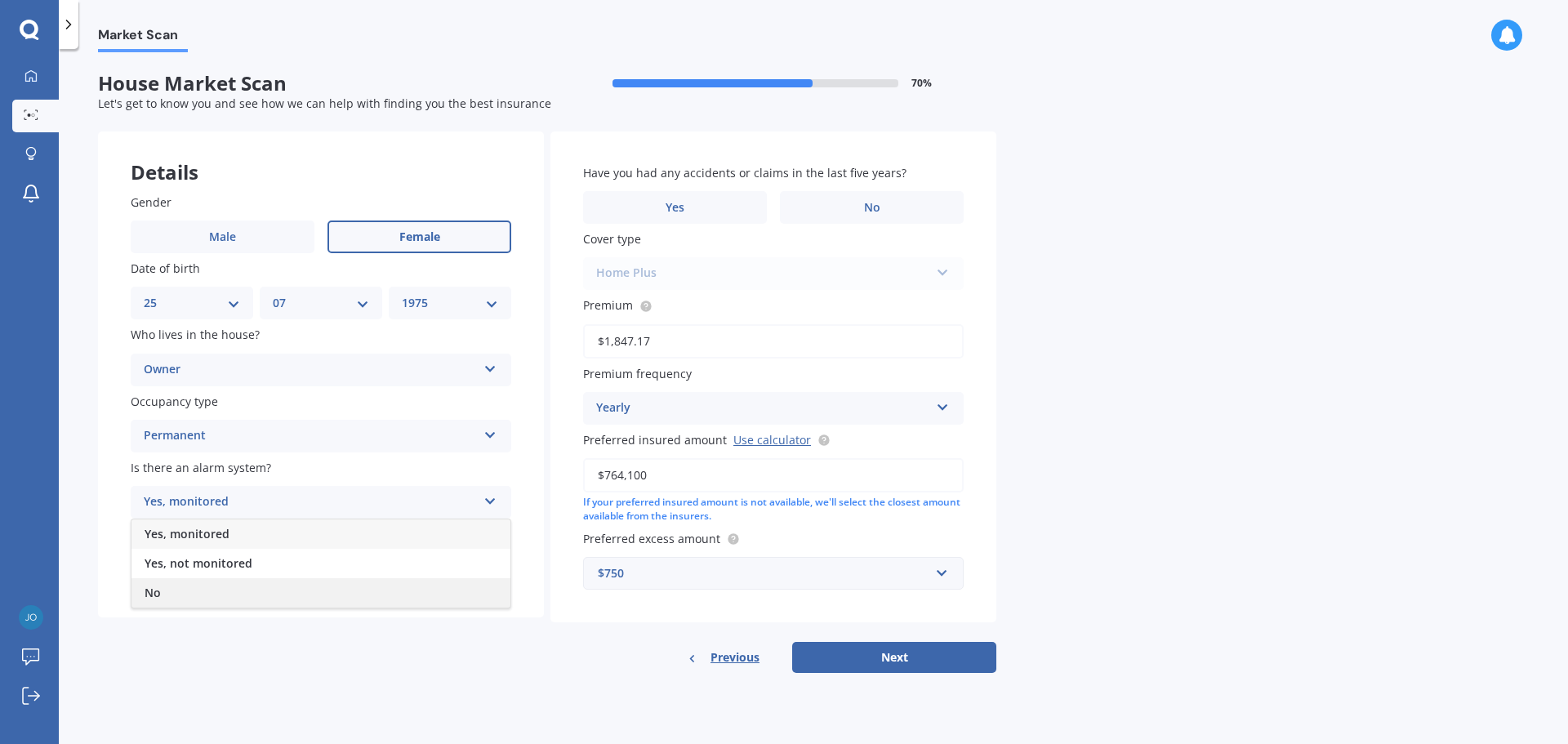 click on "No" at bounding box center (321, 593) 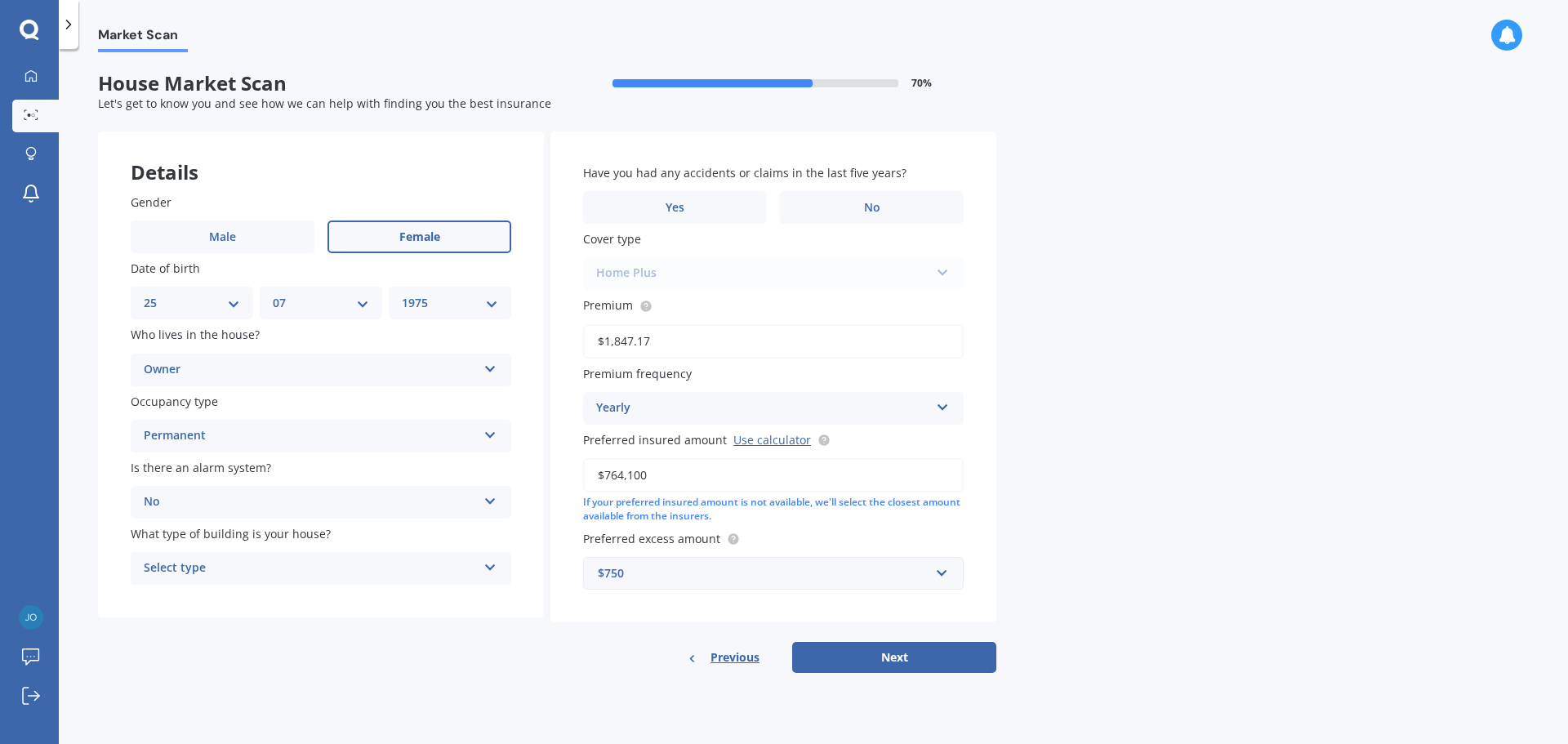 click at bounding box center [490, 366] 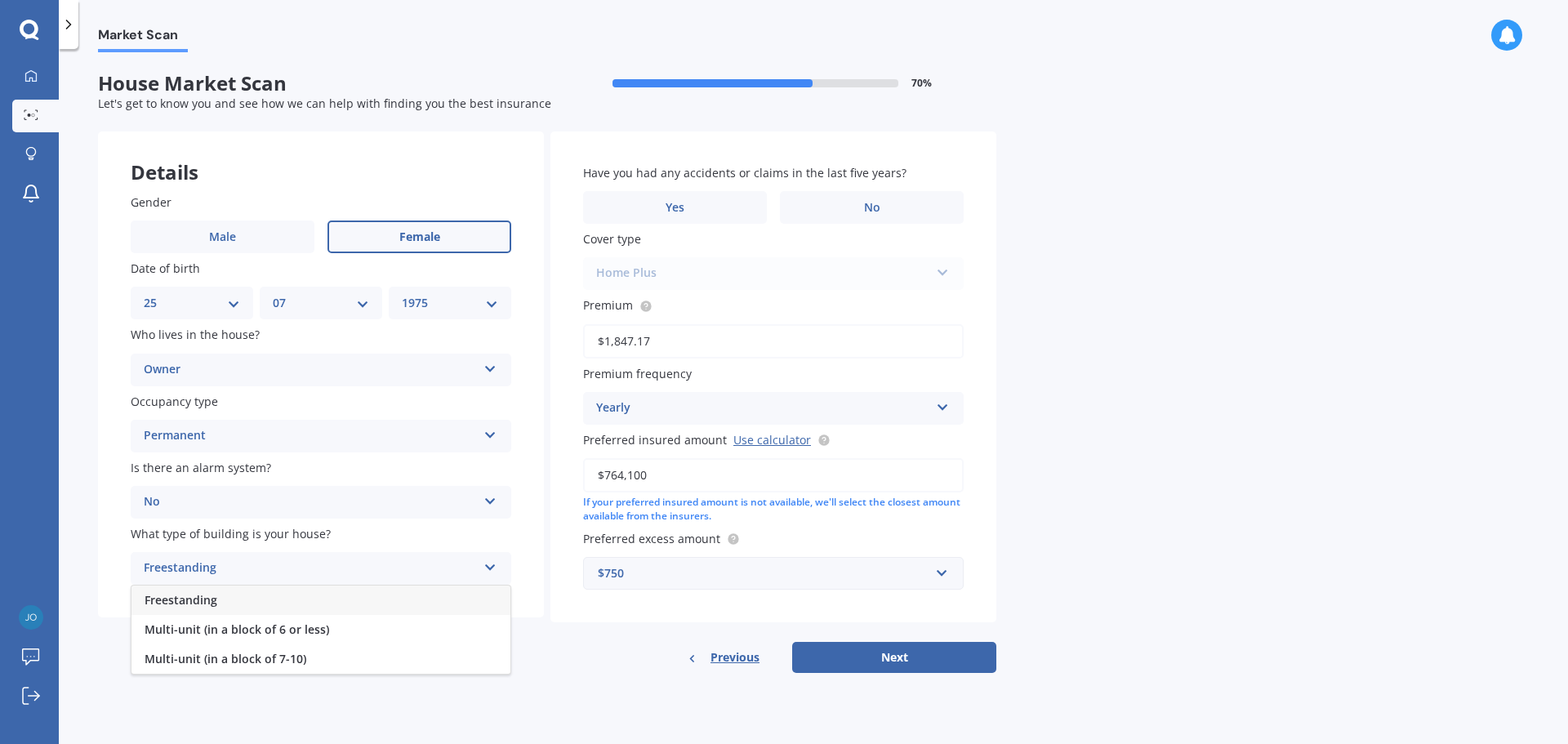 click on "Freestanding" at bounding box center (321, 600) 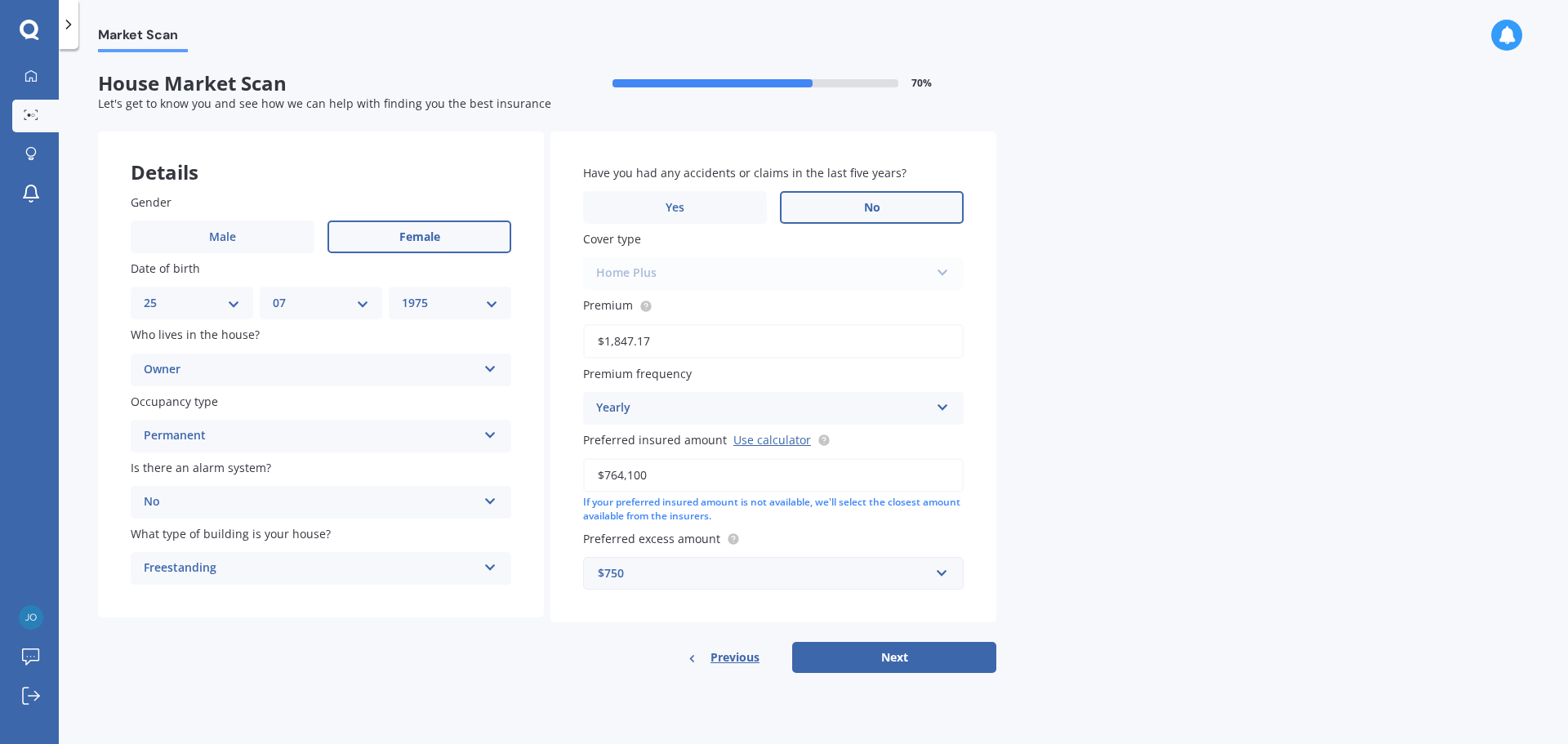 click on "No" at bounding box center [419, 237] 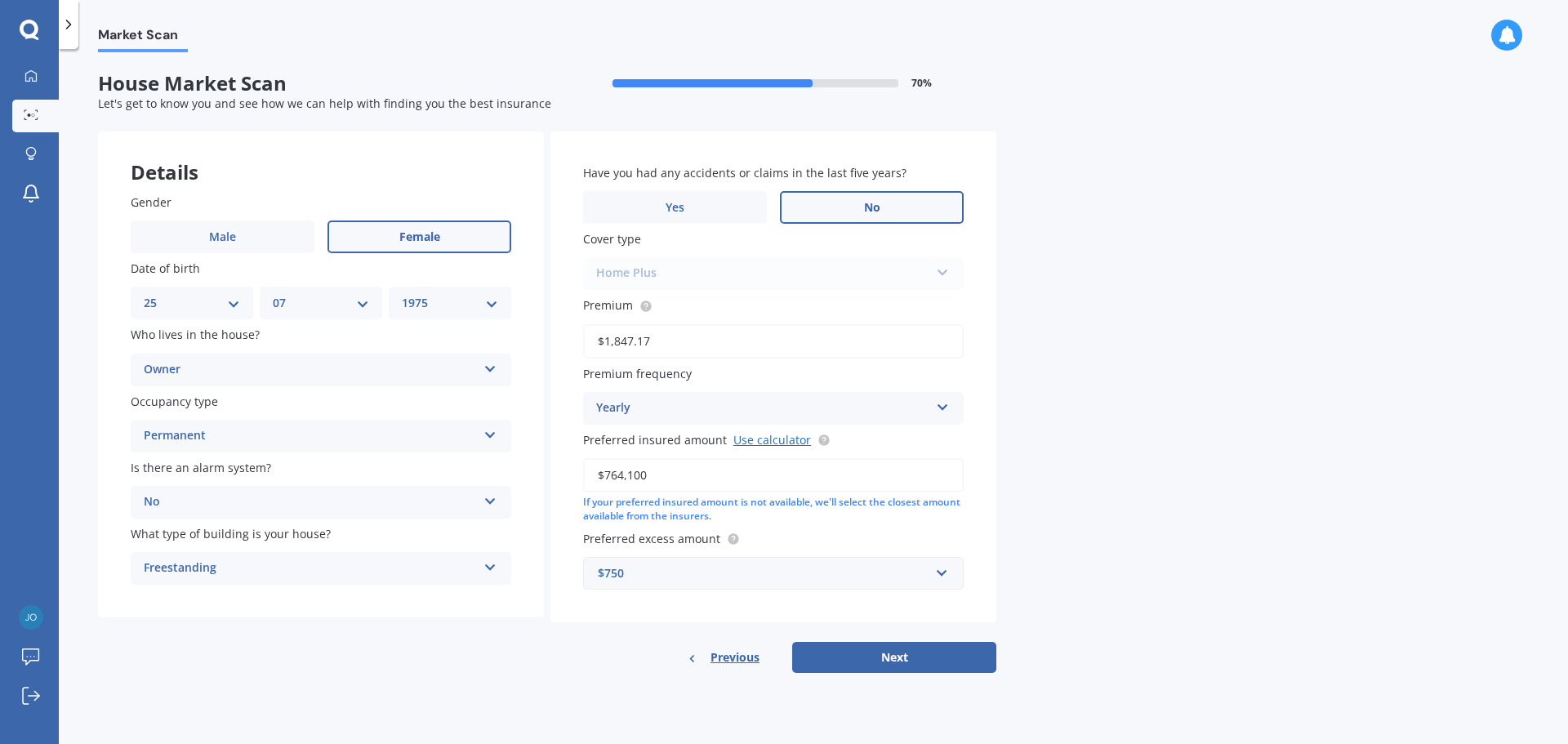 click on "Use calculator" at bounding box center [772, 439] 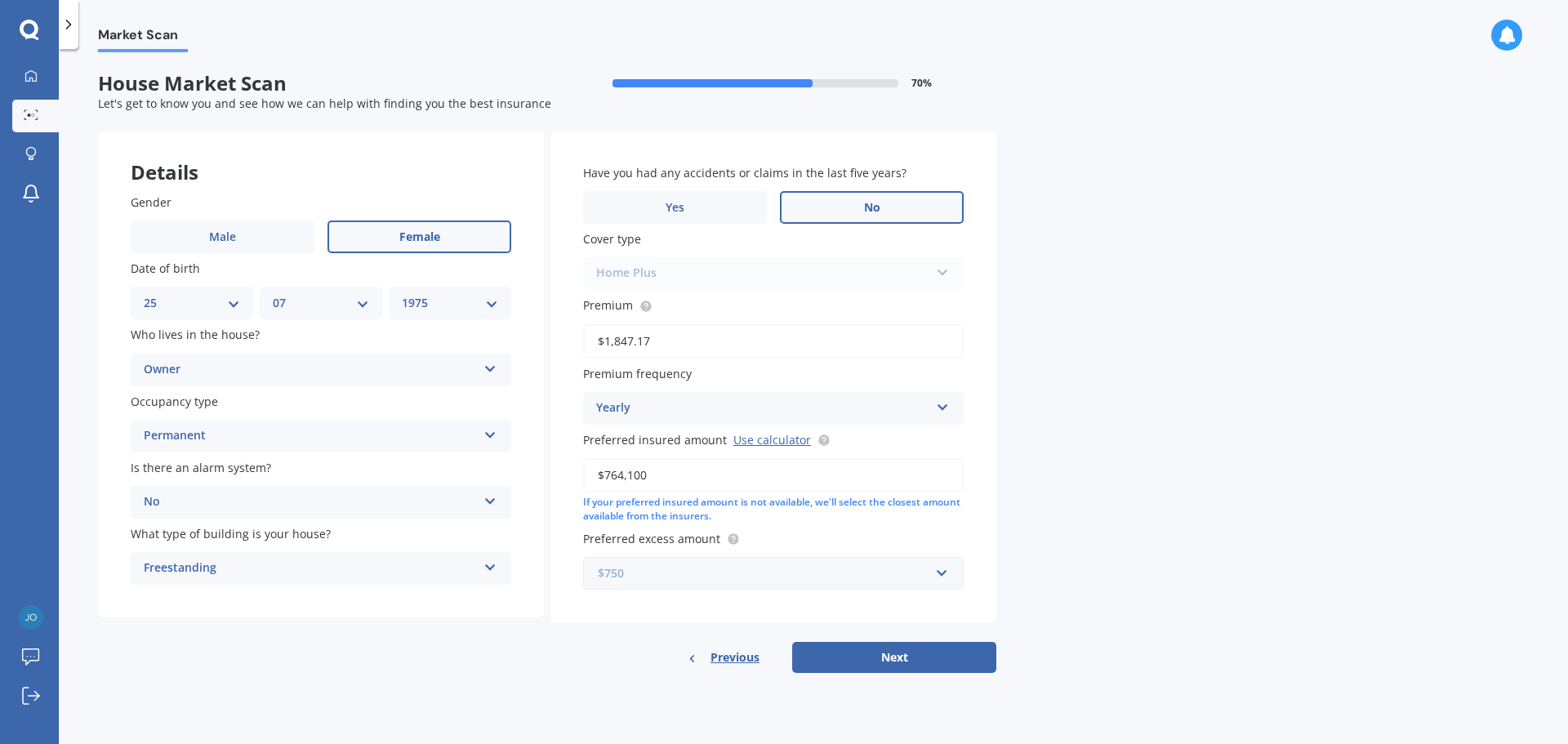 click at bounding box center [768, 573] 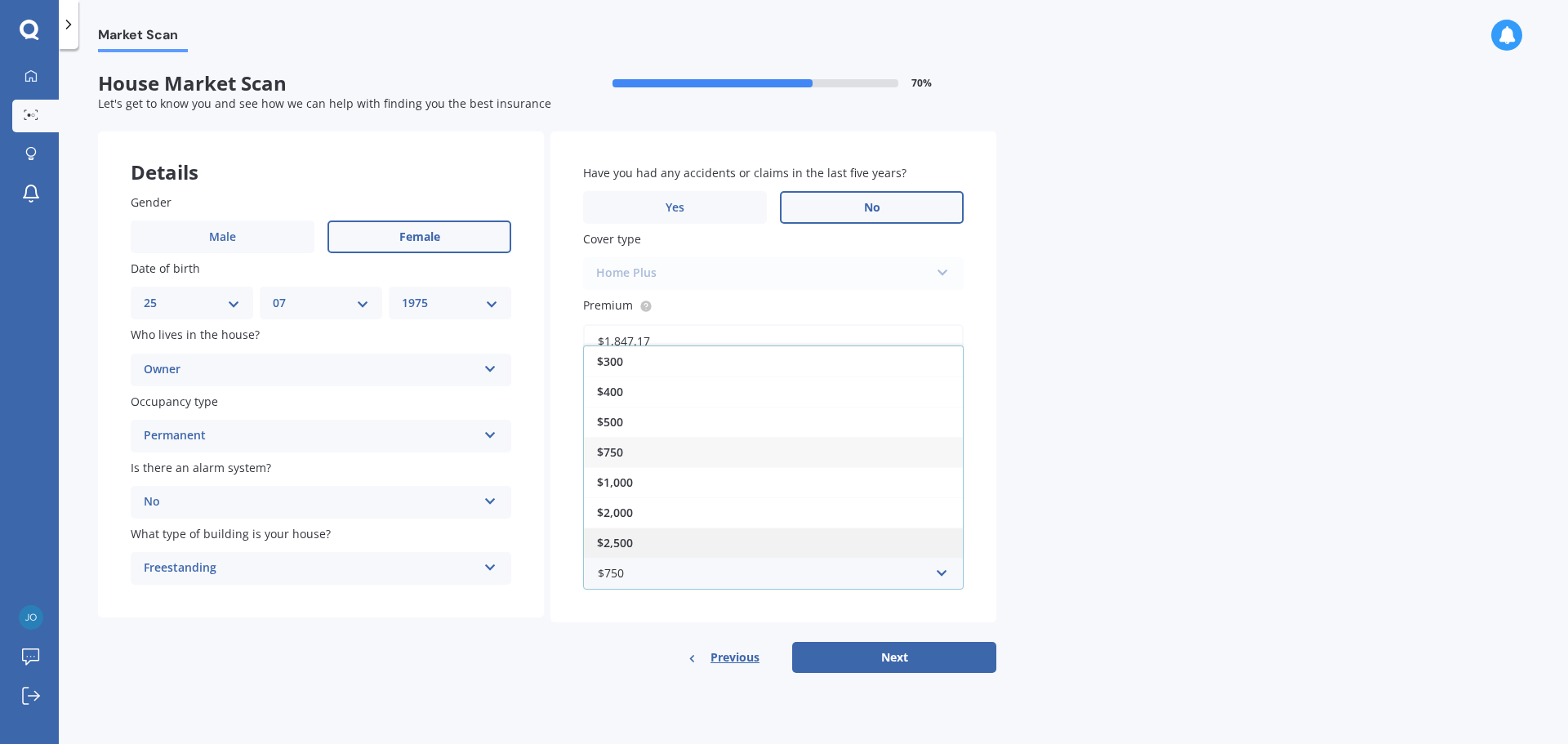 click on "$2,500" at bounding box center (773, 542) 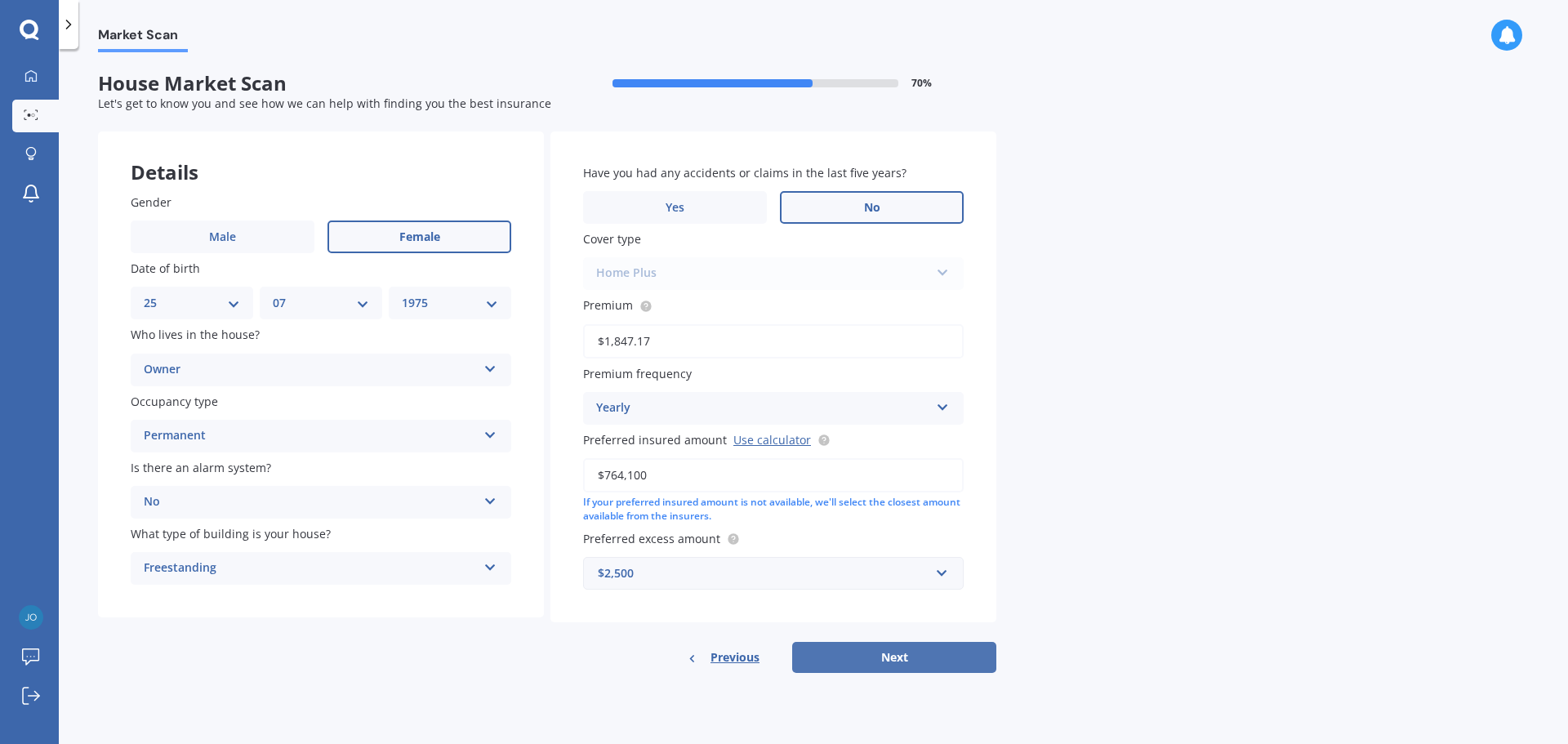 click on "Next" at bounding box center [894, 657] 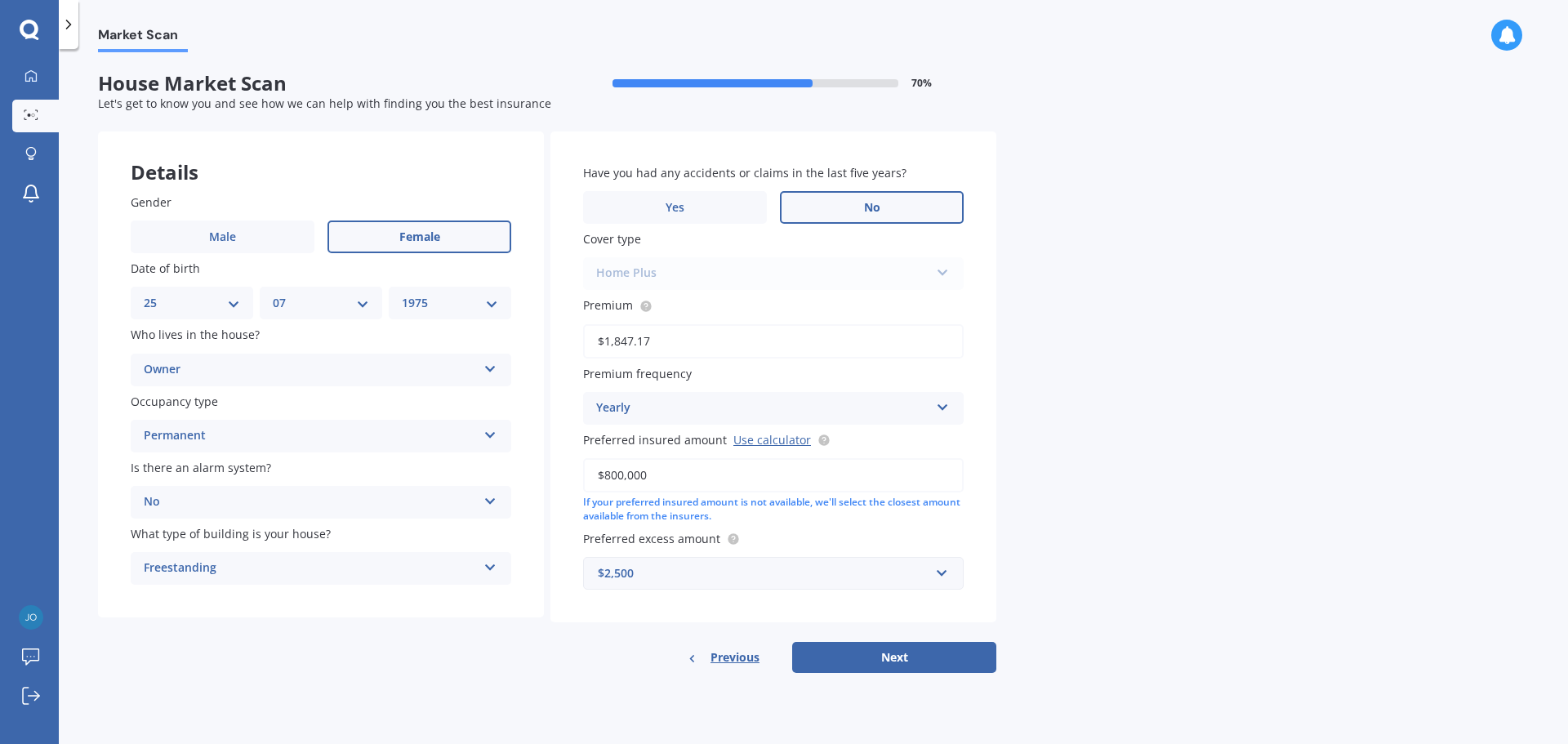 click on "$800,000" at bounding box center (773, 475) 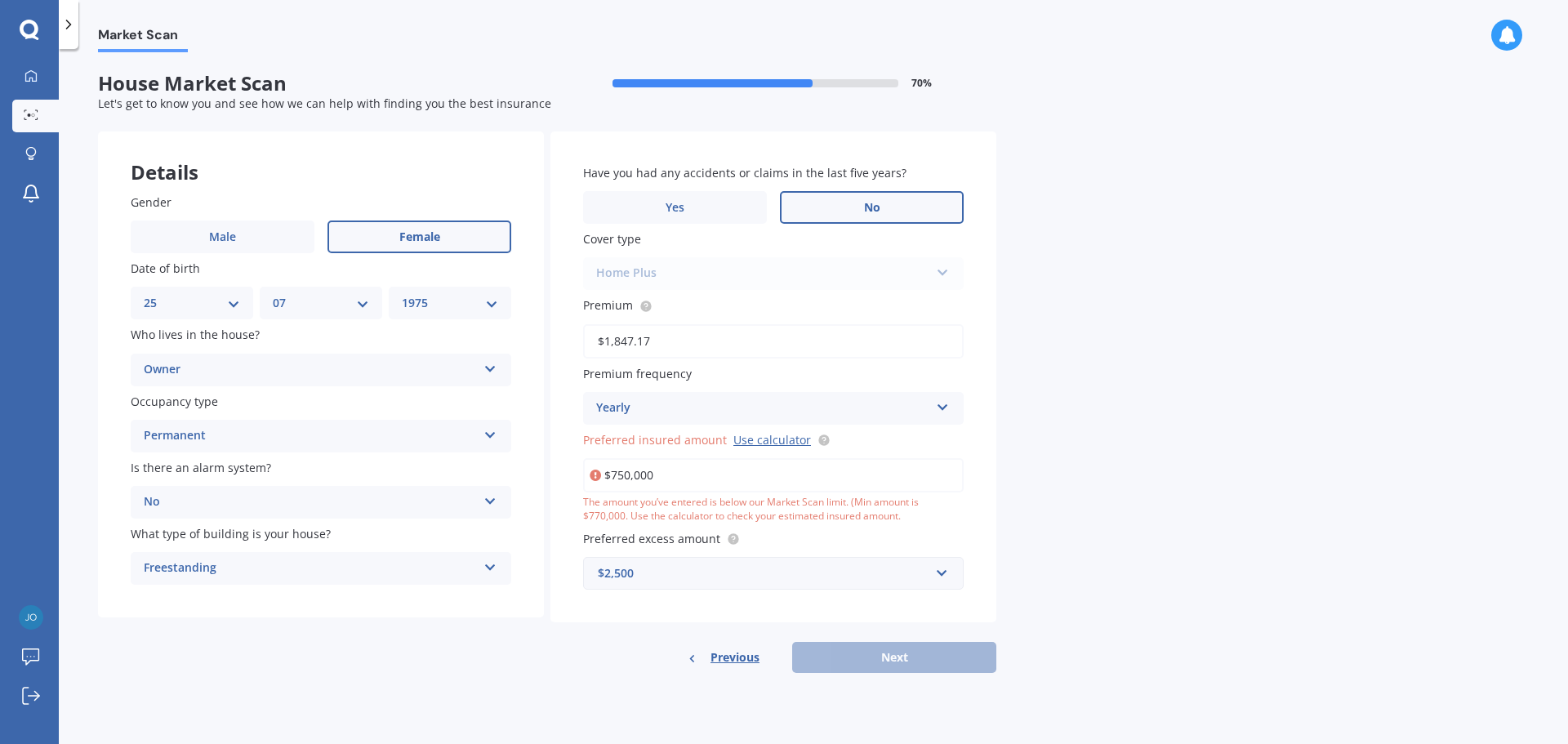 click on "$750,000" at bounding box center (773, 475) 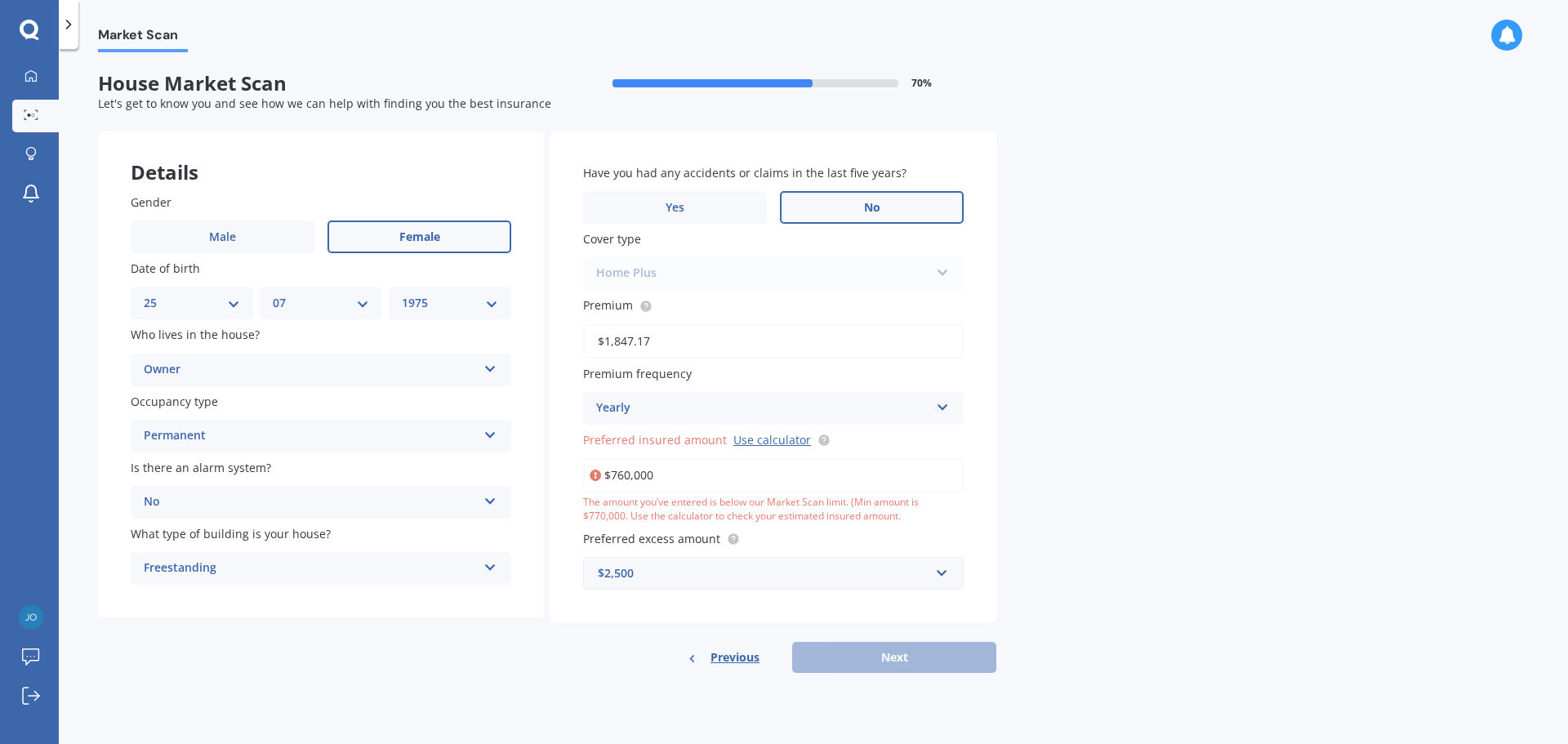 click on "$760,000" at bounding box center [773, 475] 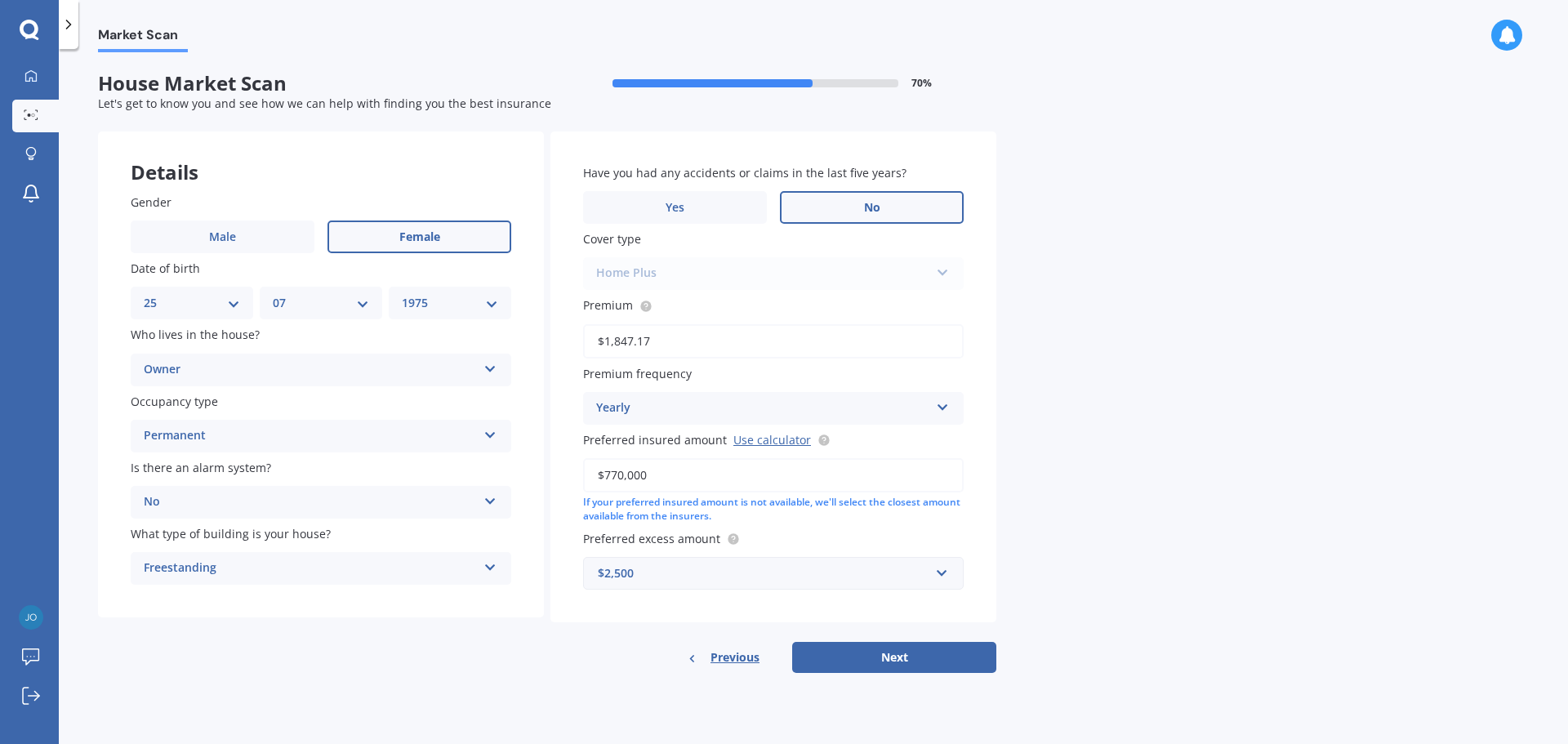 click on "$770,000" at bounding box center (773, 475) 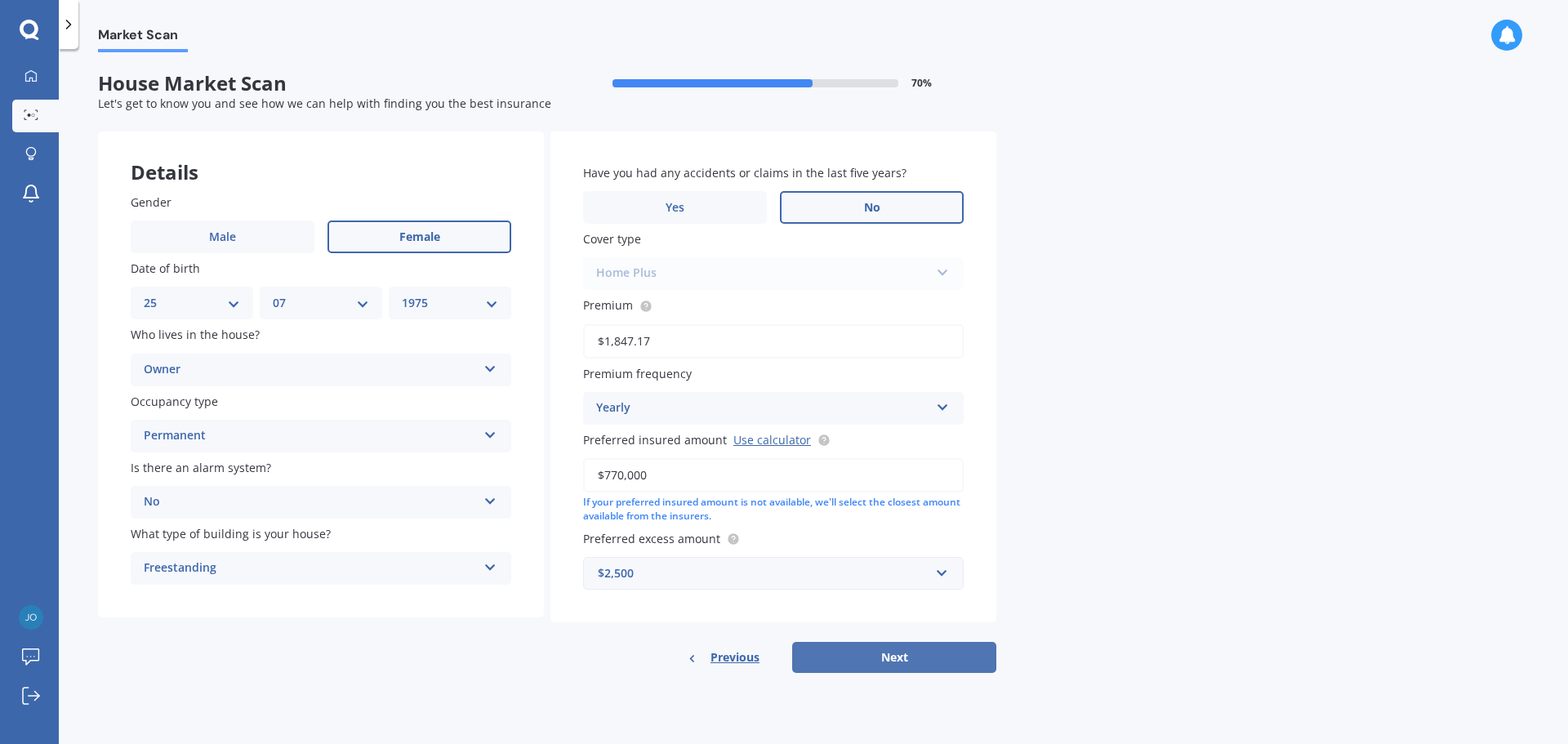 type on "$770,000" 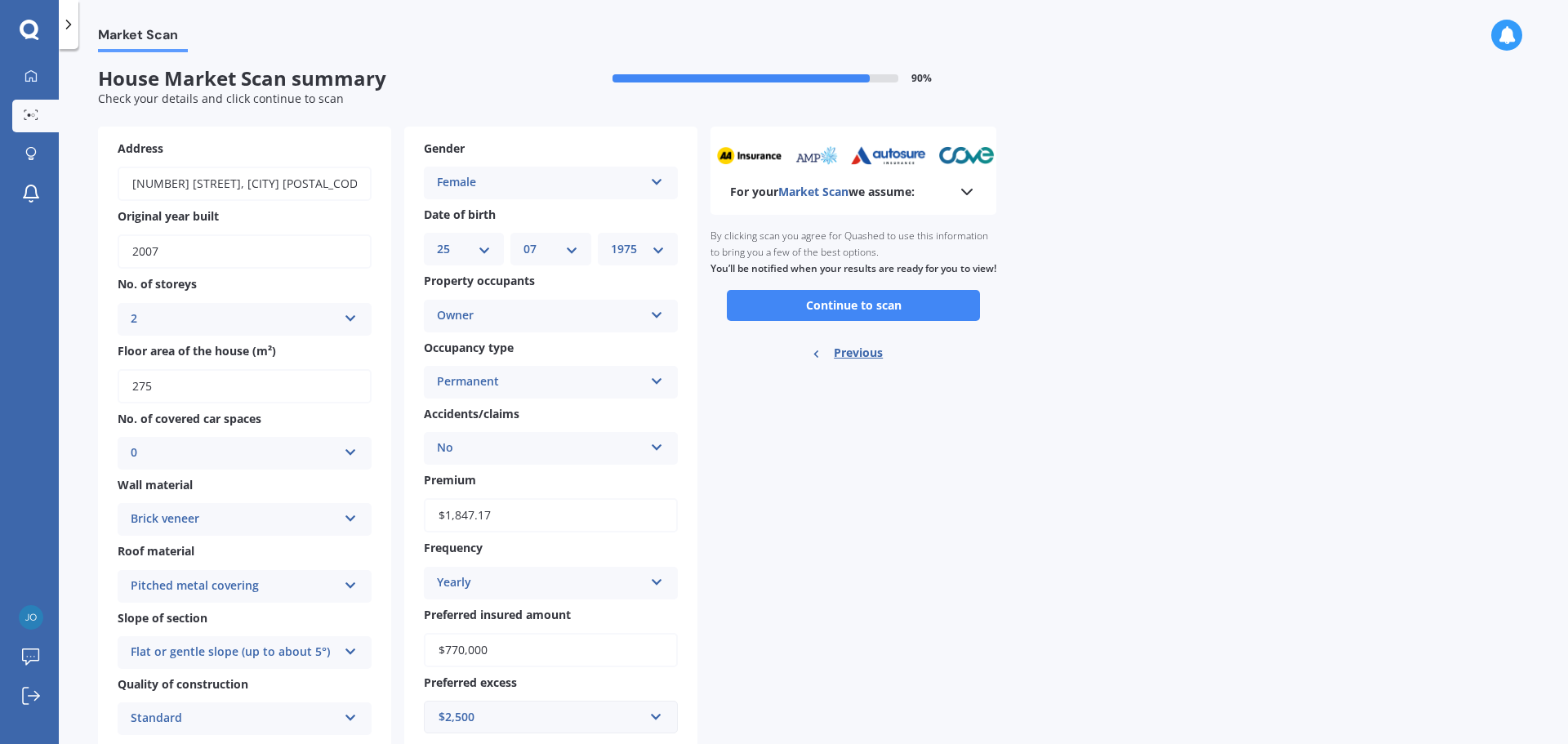 scroll, scrollTop: 0, scrollLeft: 0, axis: both 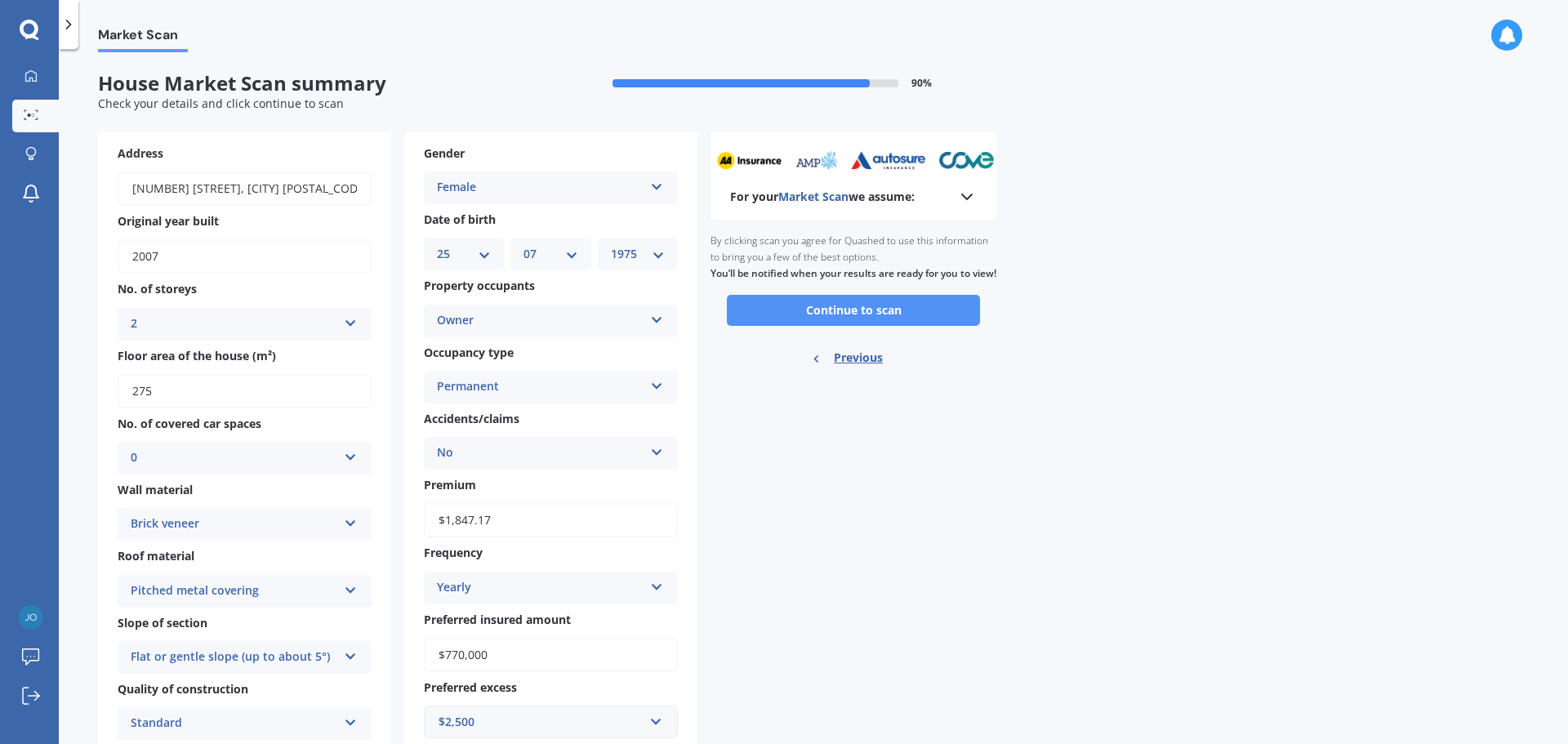 click on "Continue to scan" at bounding box center [853, 310] 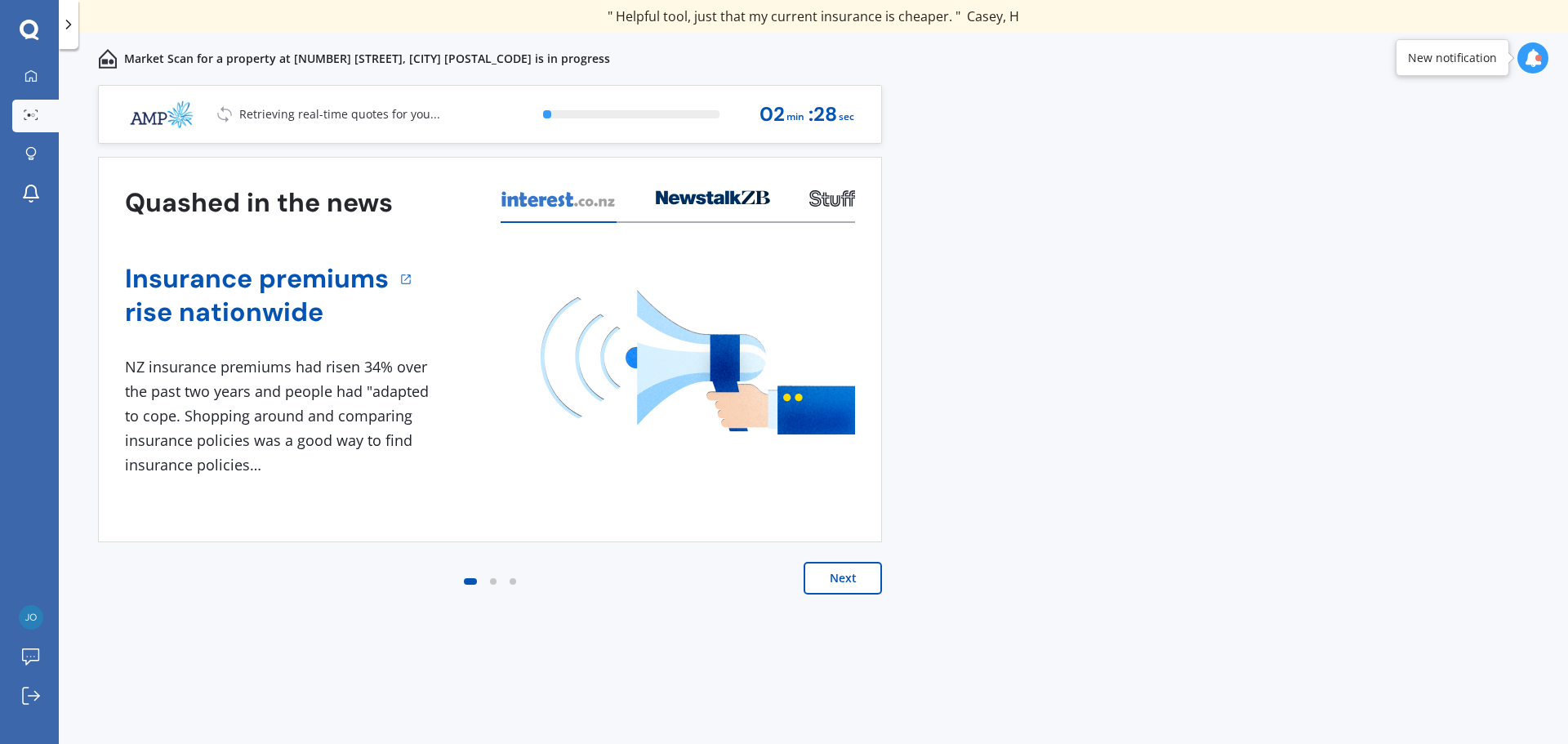 click on "Next" at bounding box center [843, 578] 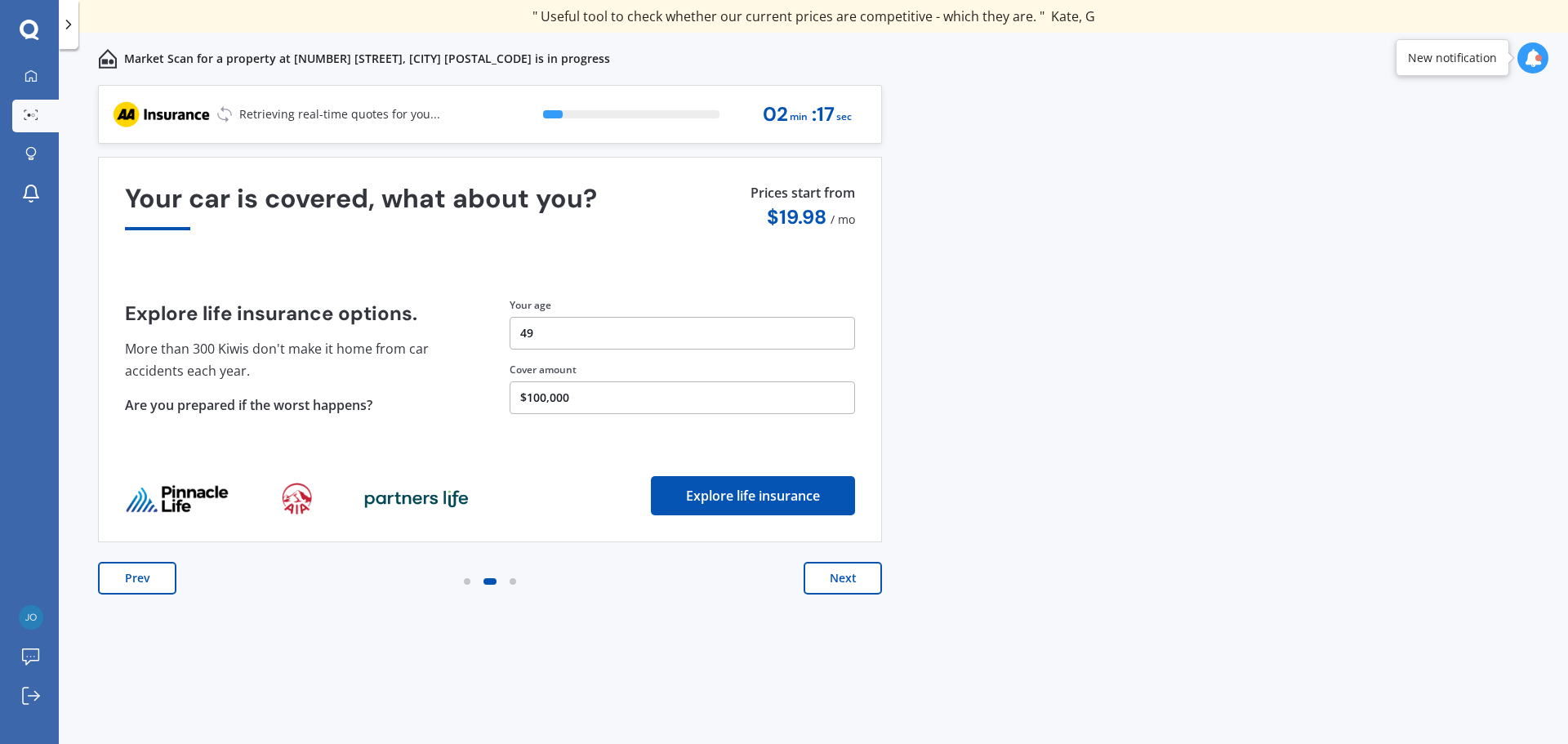 click on "Next" at bounding box center (843, 578) 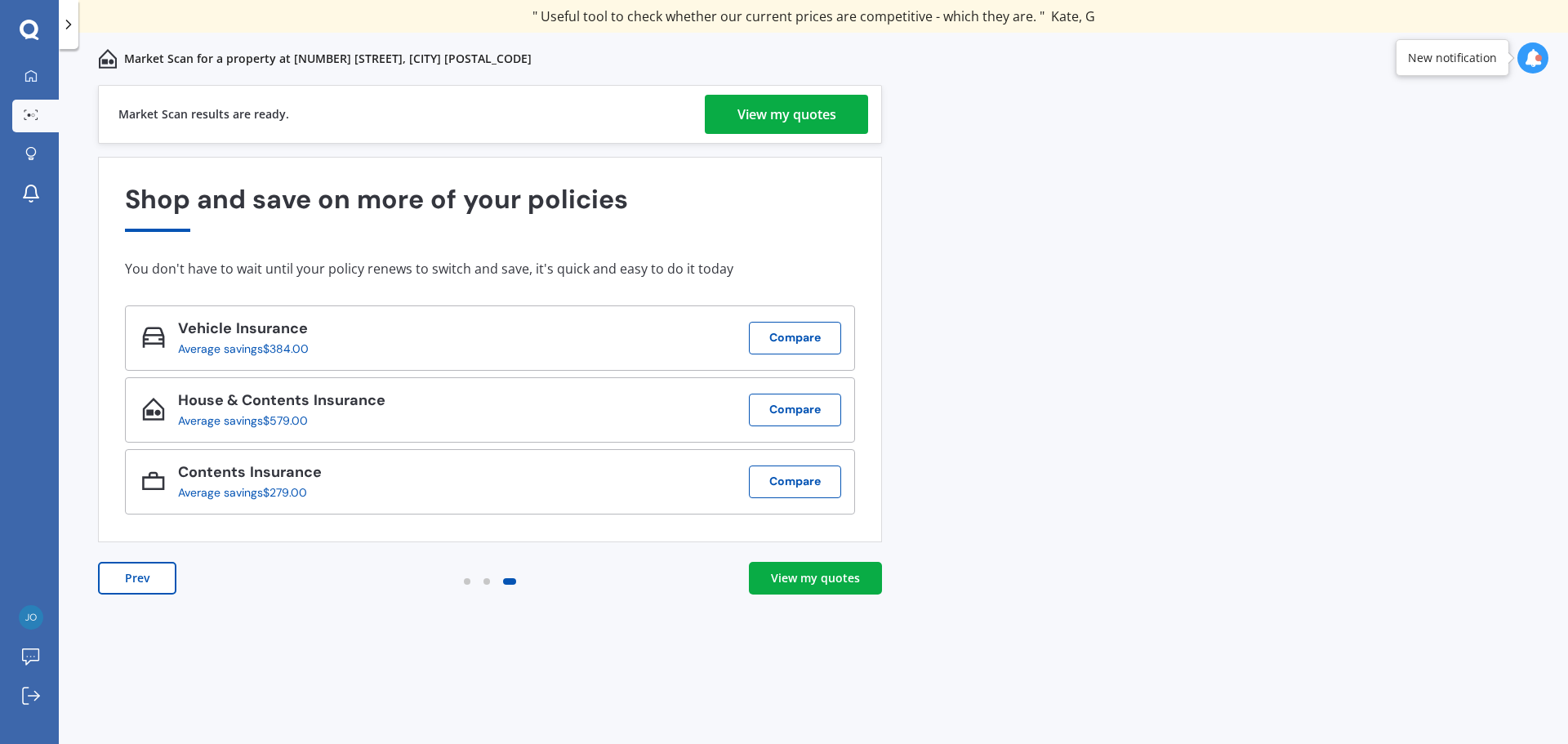 click on "View my quotes" at bounding box center (786, 114) 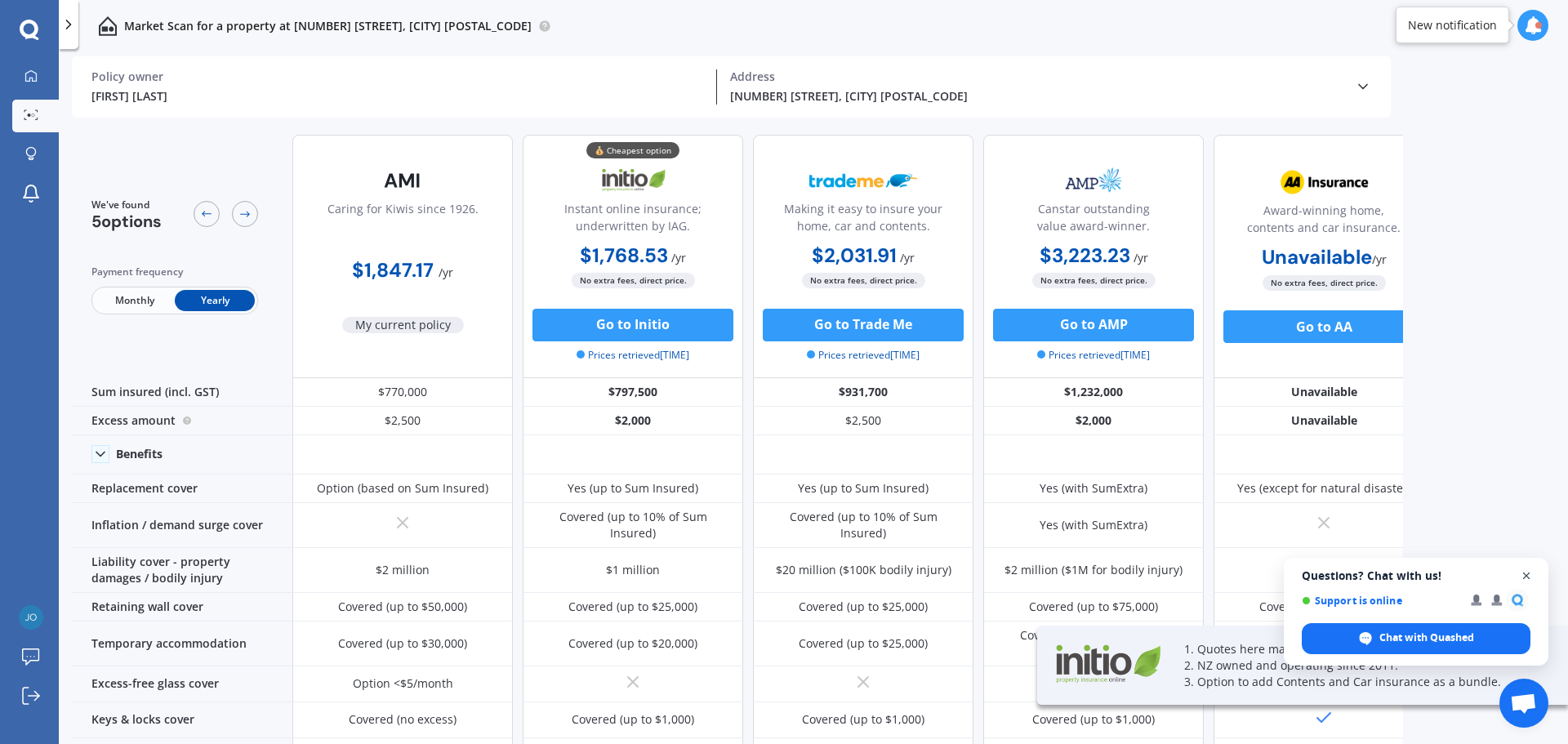 click at bounding box center (1526, 576) 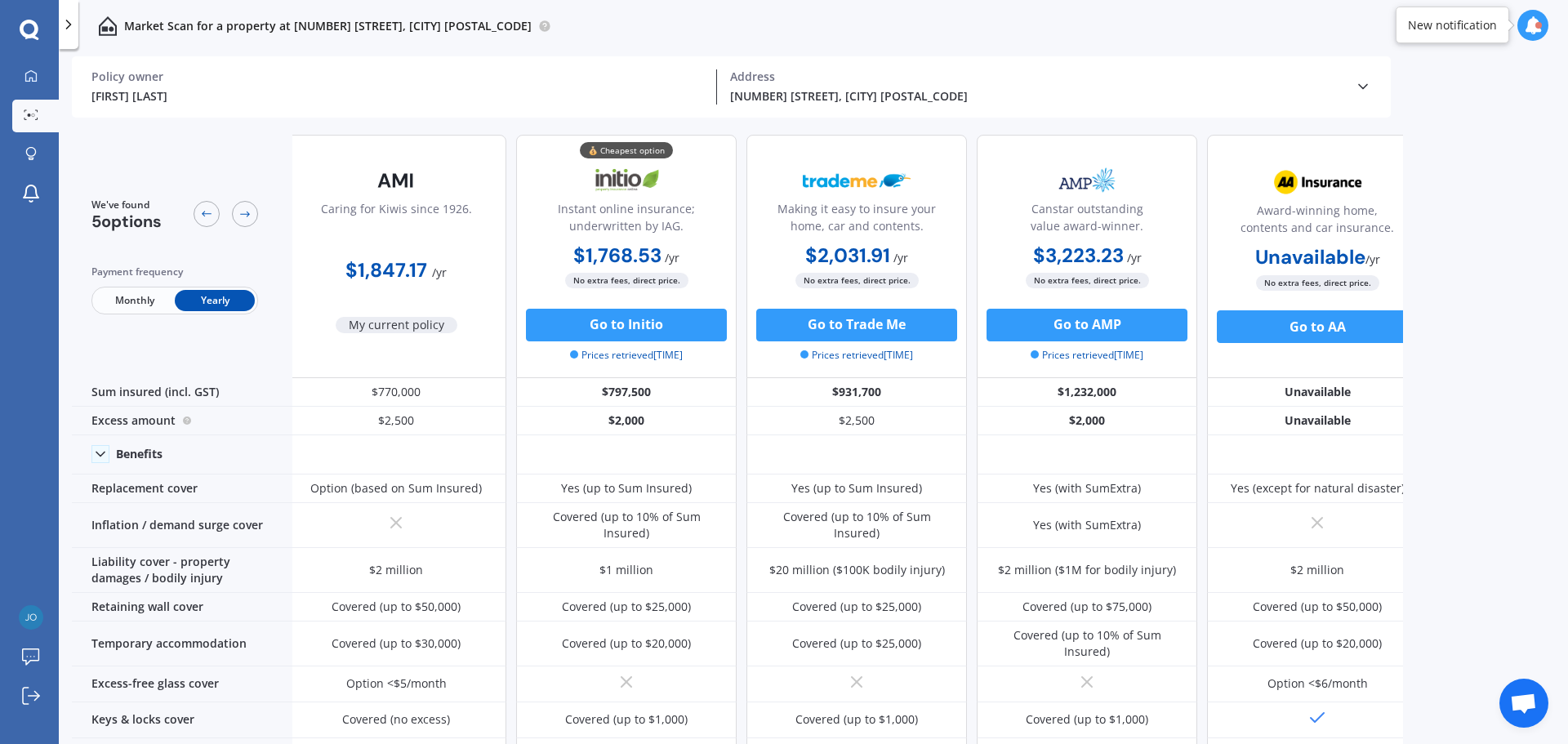 scroll, scrollTop: 0, scrollLeft: 0, axis: both 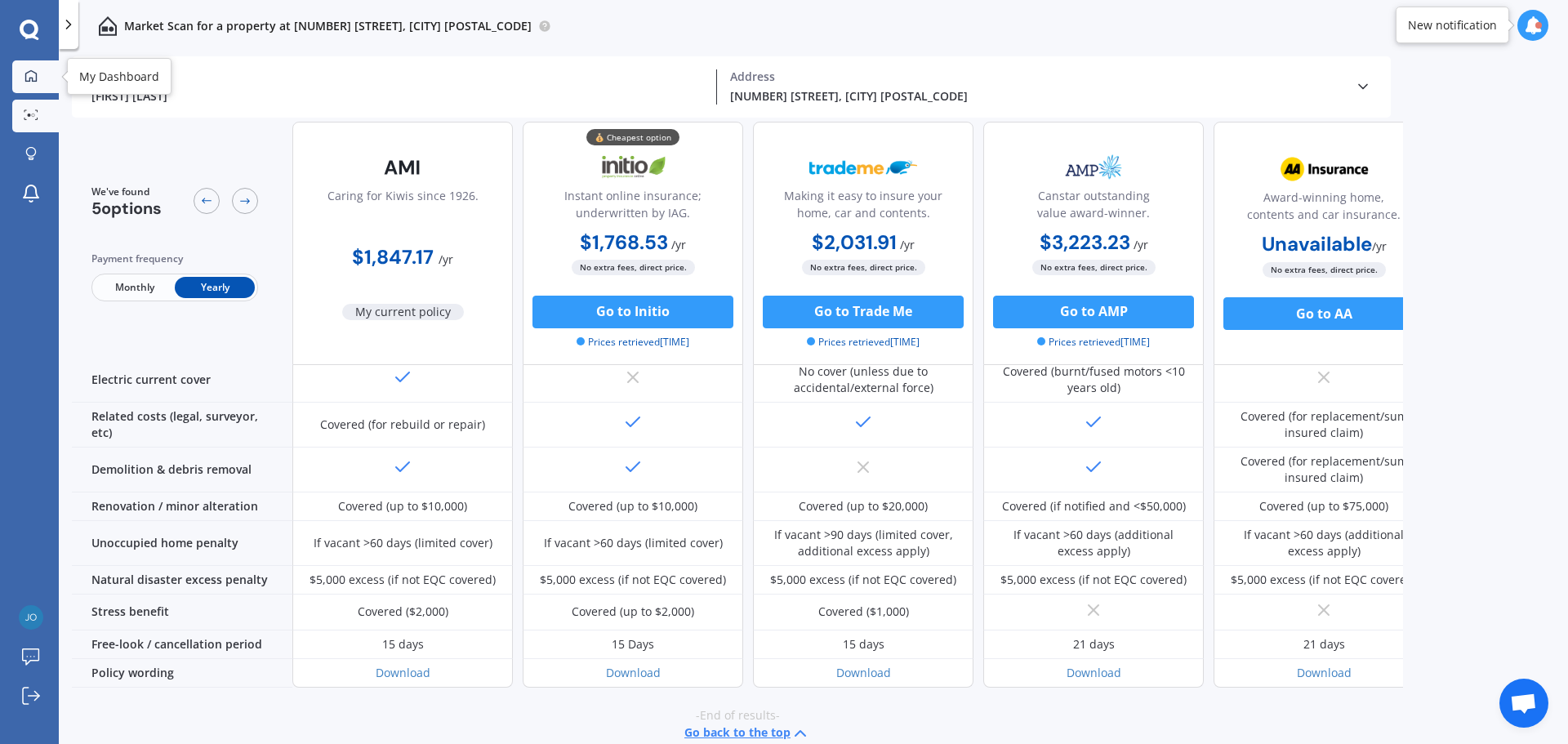 click at bounding box center [31, 76] 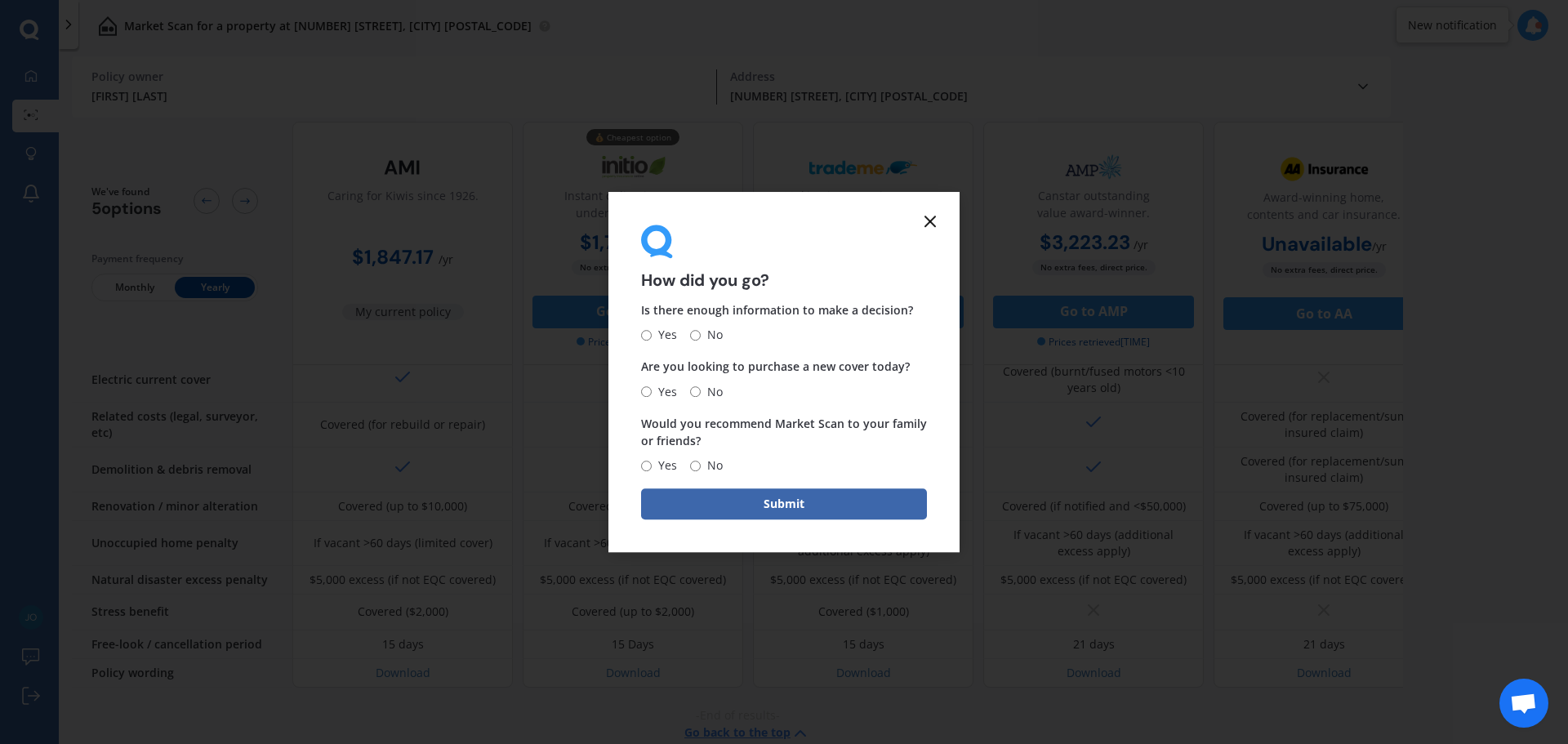 click at bounding box center (930, 221) 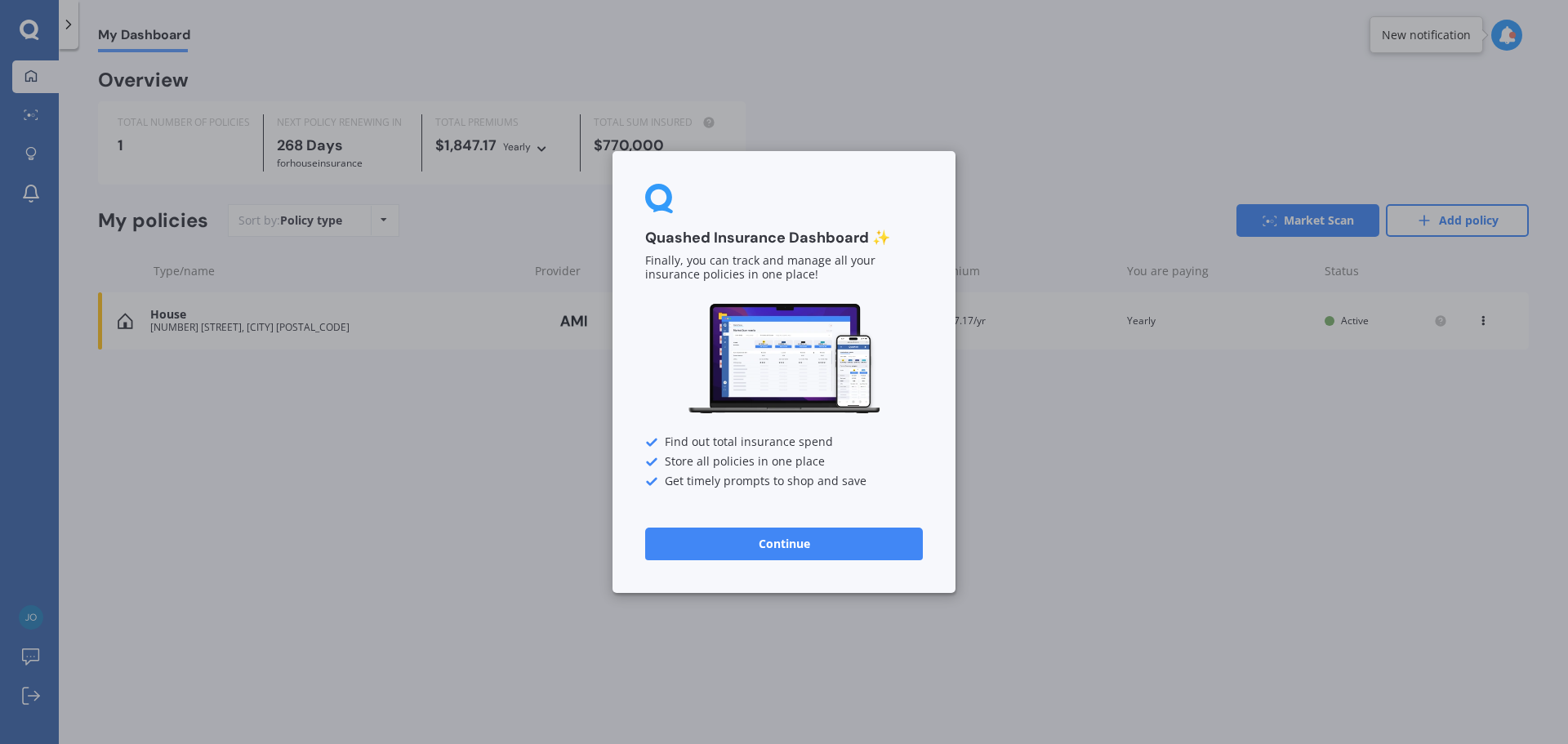 click on "Continue" at bounding box center [784, 544] 